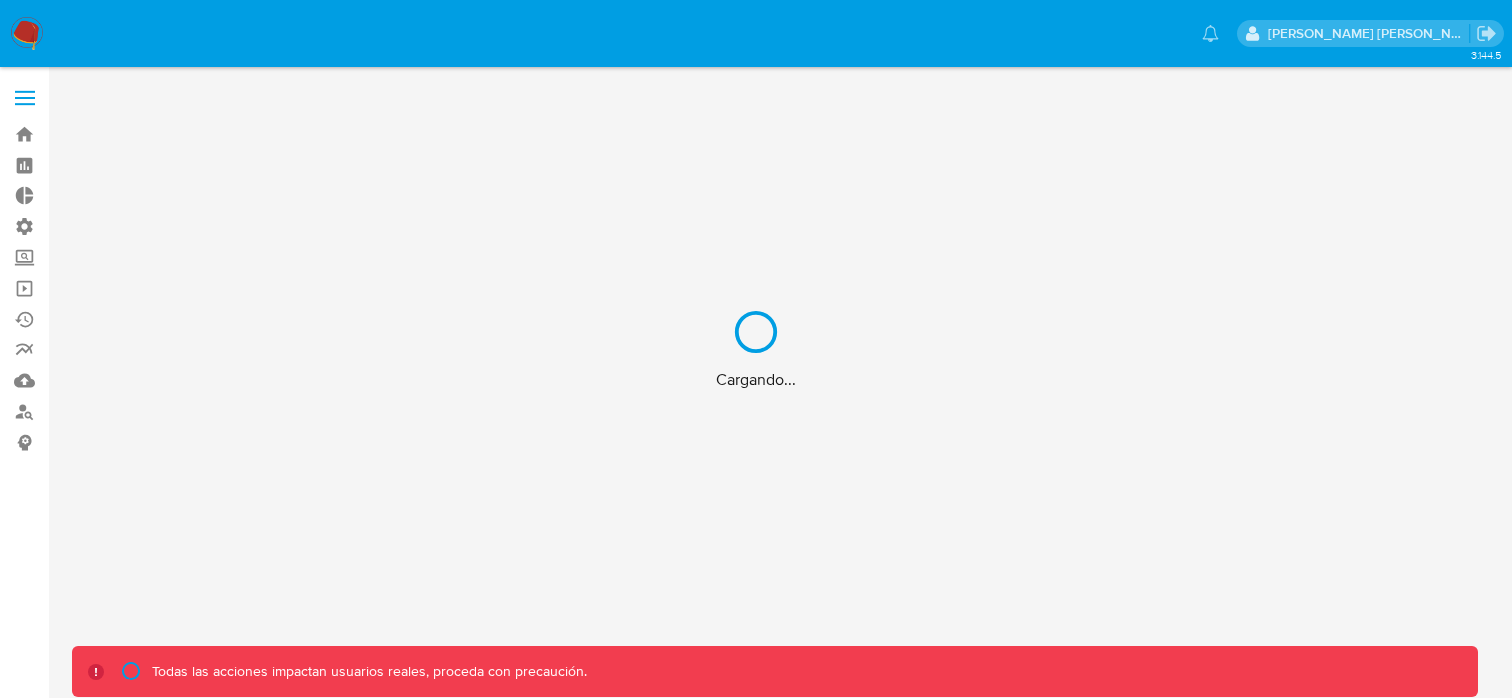 scroll, scrollTop: 0, scrollLeft: 0, axis: both 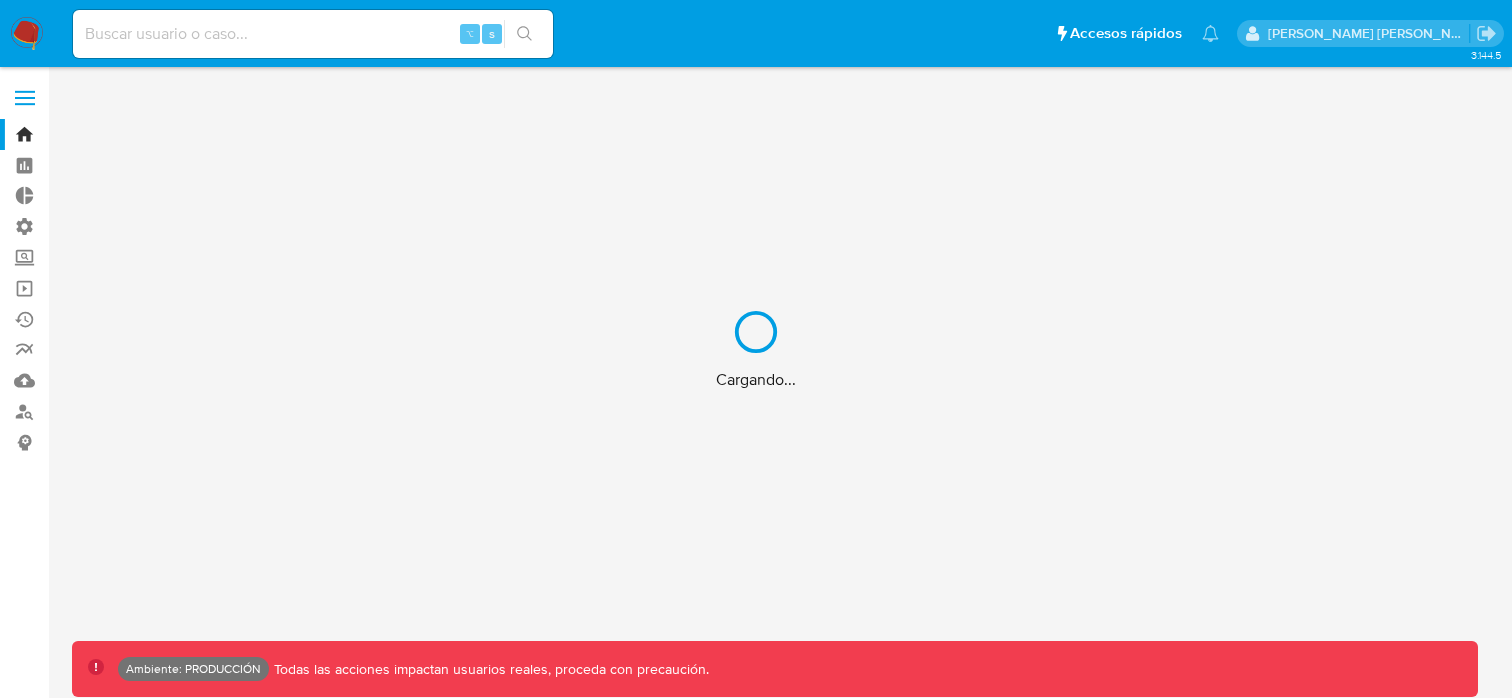 click on "Cargando..." at bounding box center (756, 349) 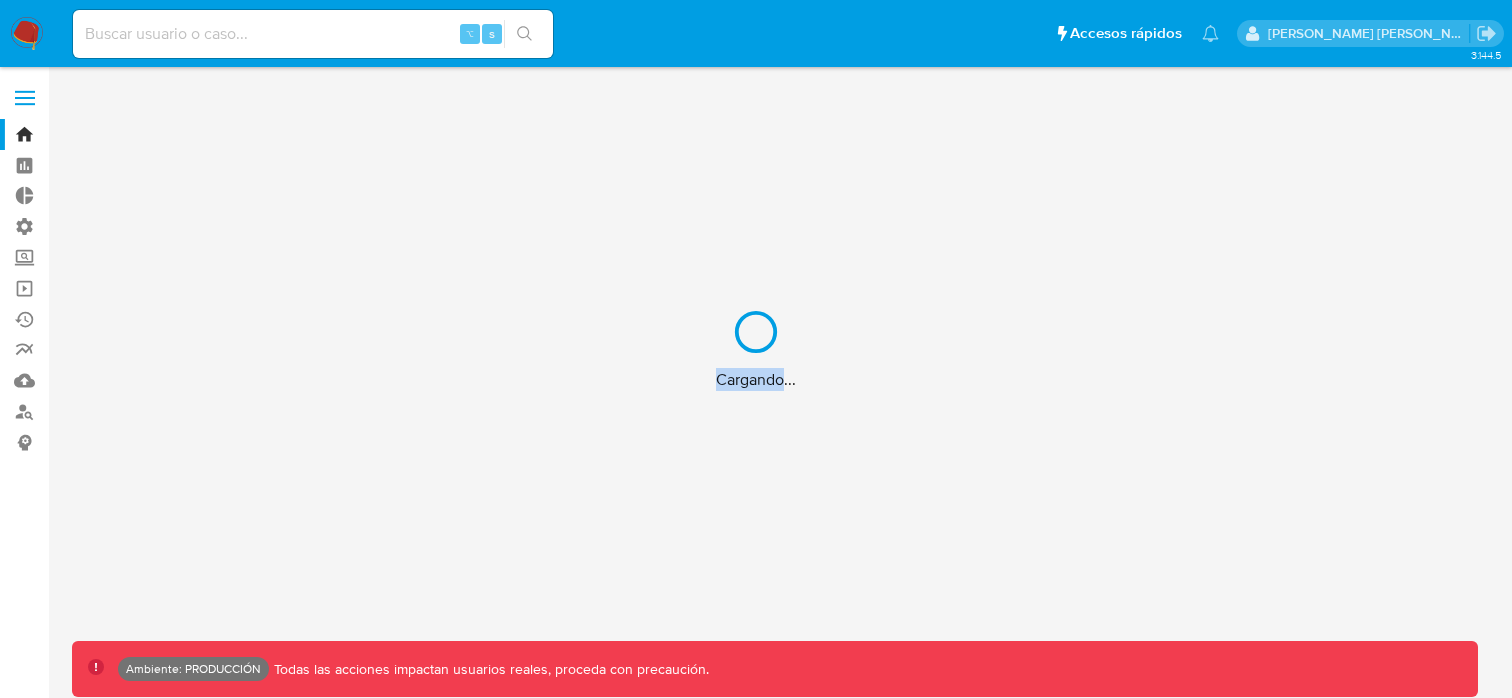 click on "Cargando..." at bounding box center [756, 349] 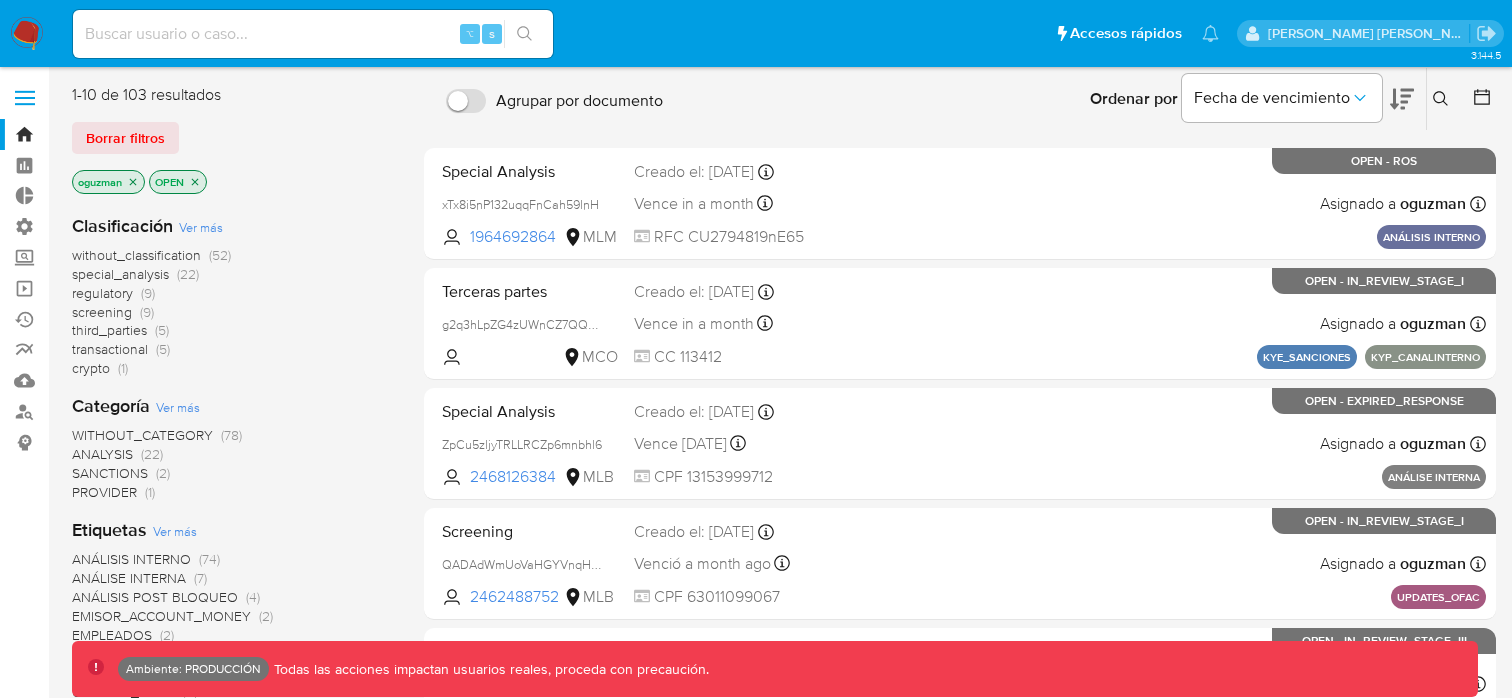 click at bounding box center (313, 34) 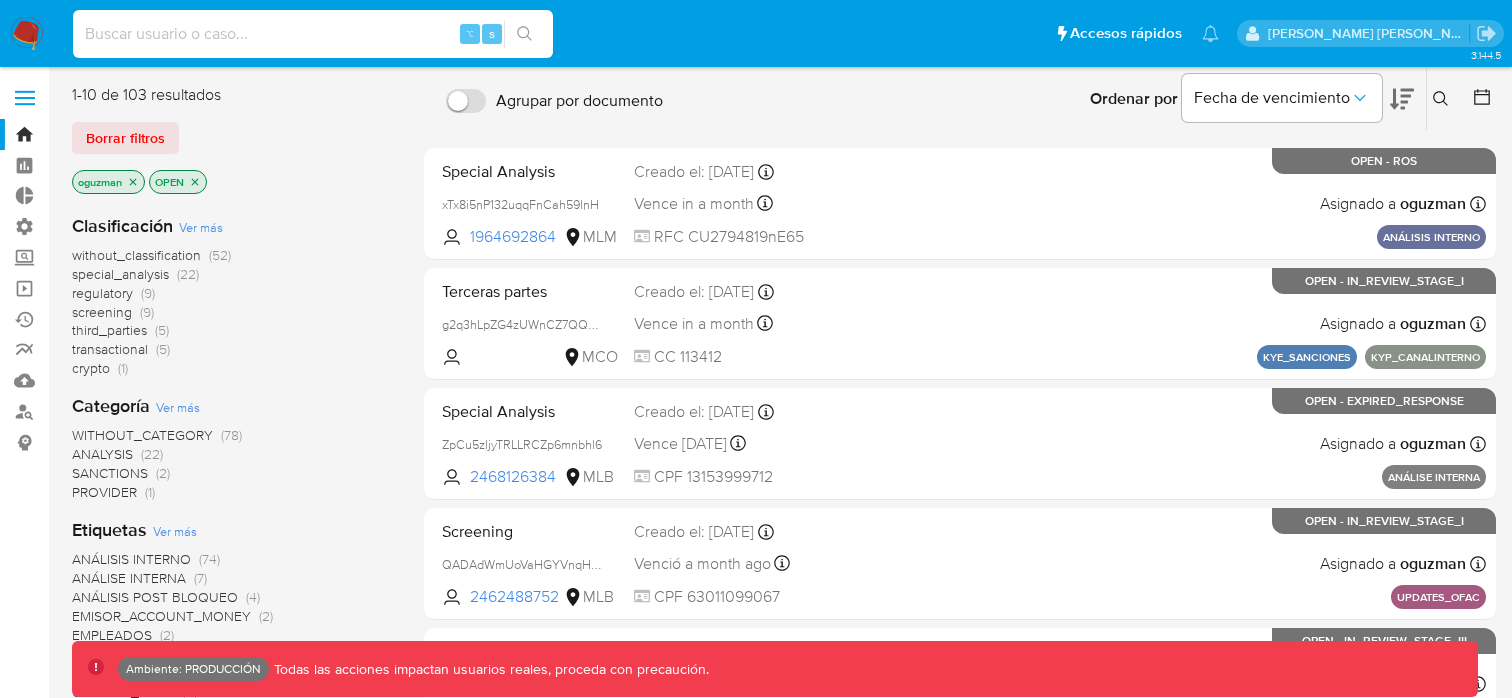 paste on "82975428" 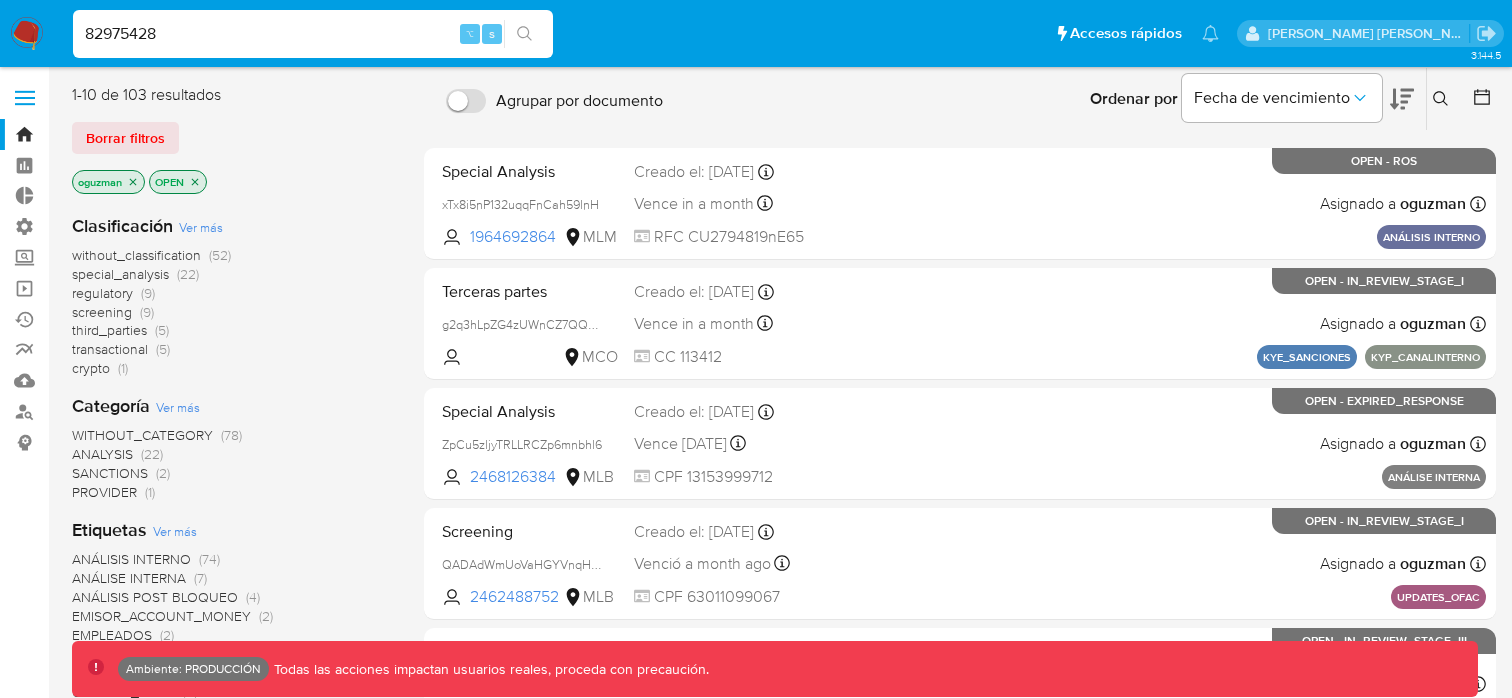 type on "82975428" 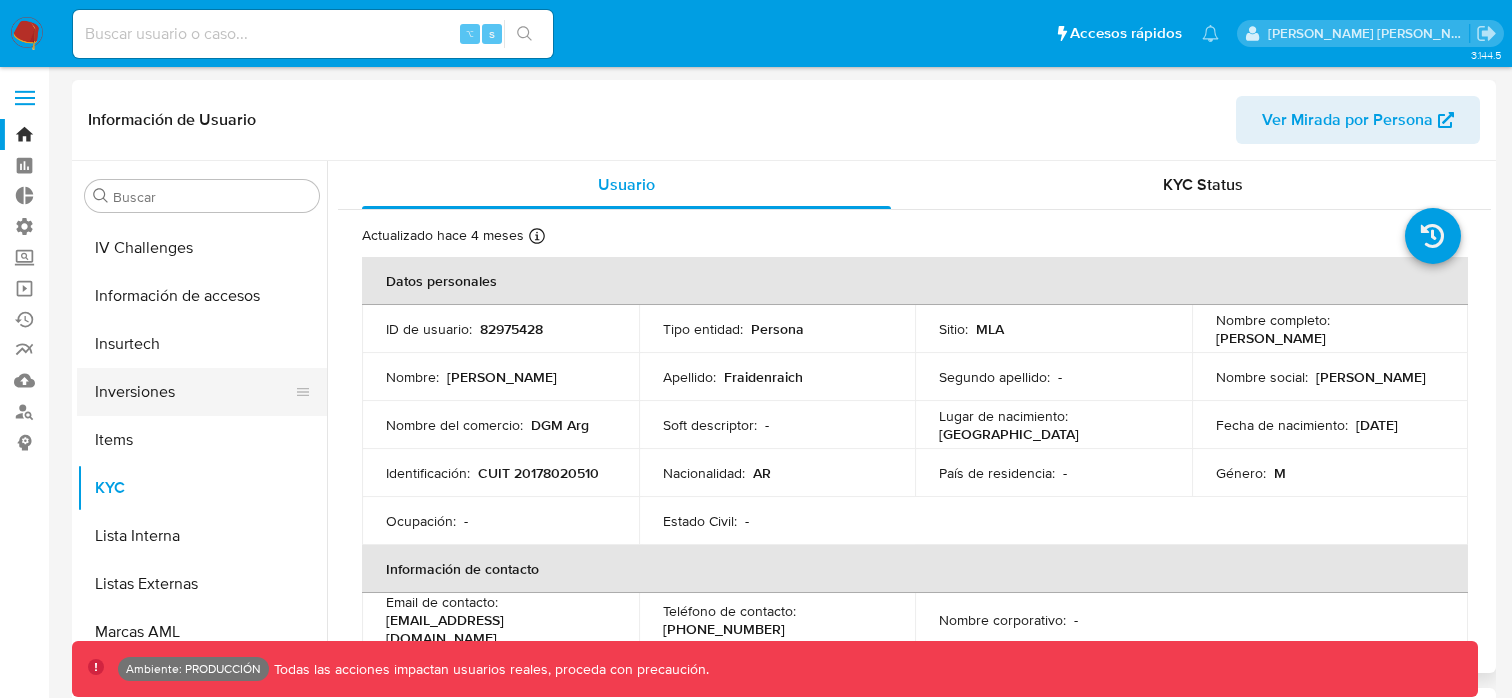 select on "10" 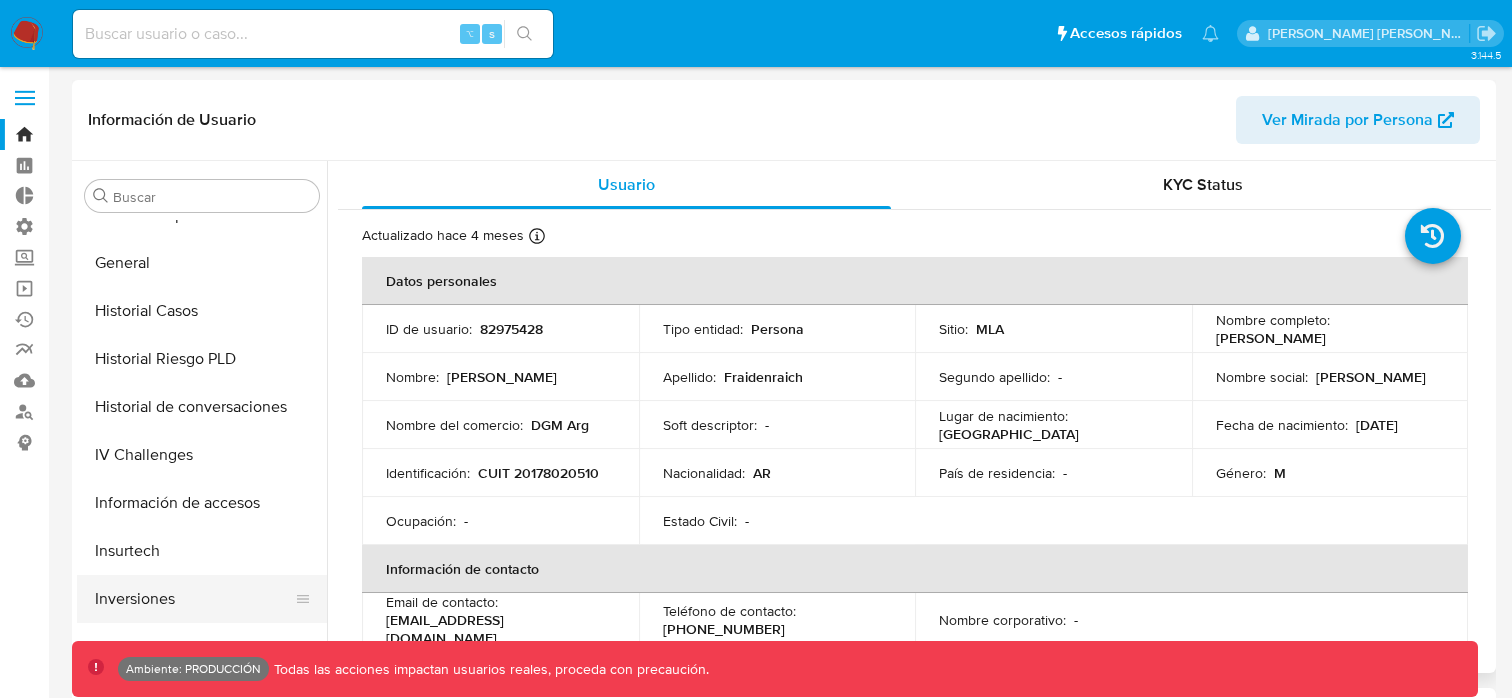 scroll, scrollTop: 544, scrollLeft: 0, axis: vertical 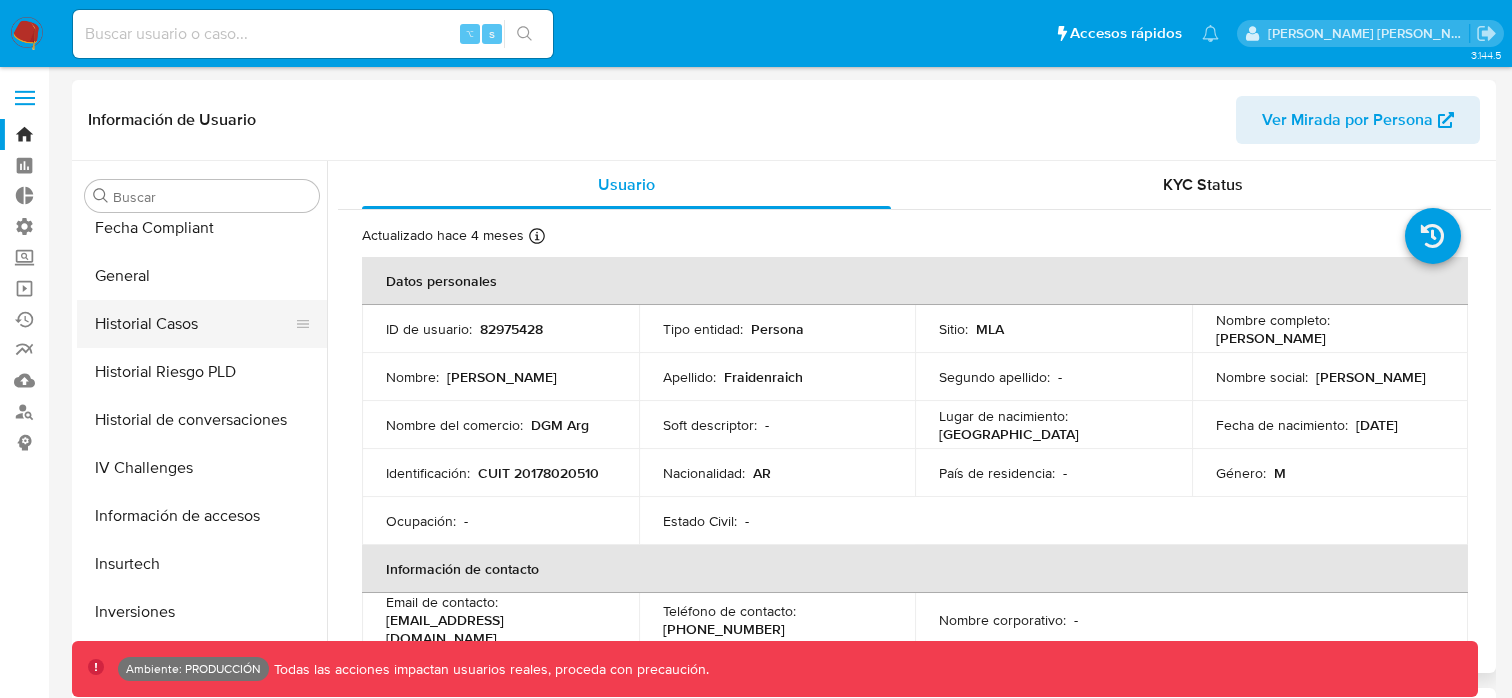 click on "Historial Casos" at bounding box center (194, 324) 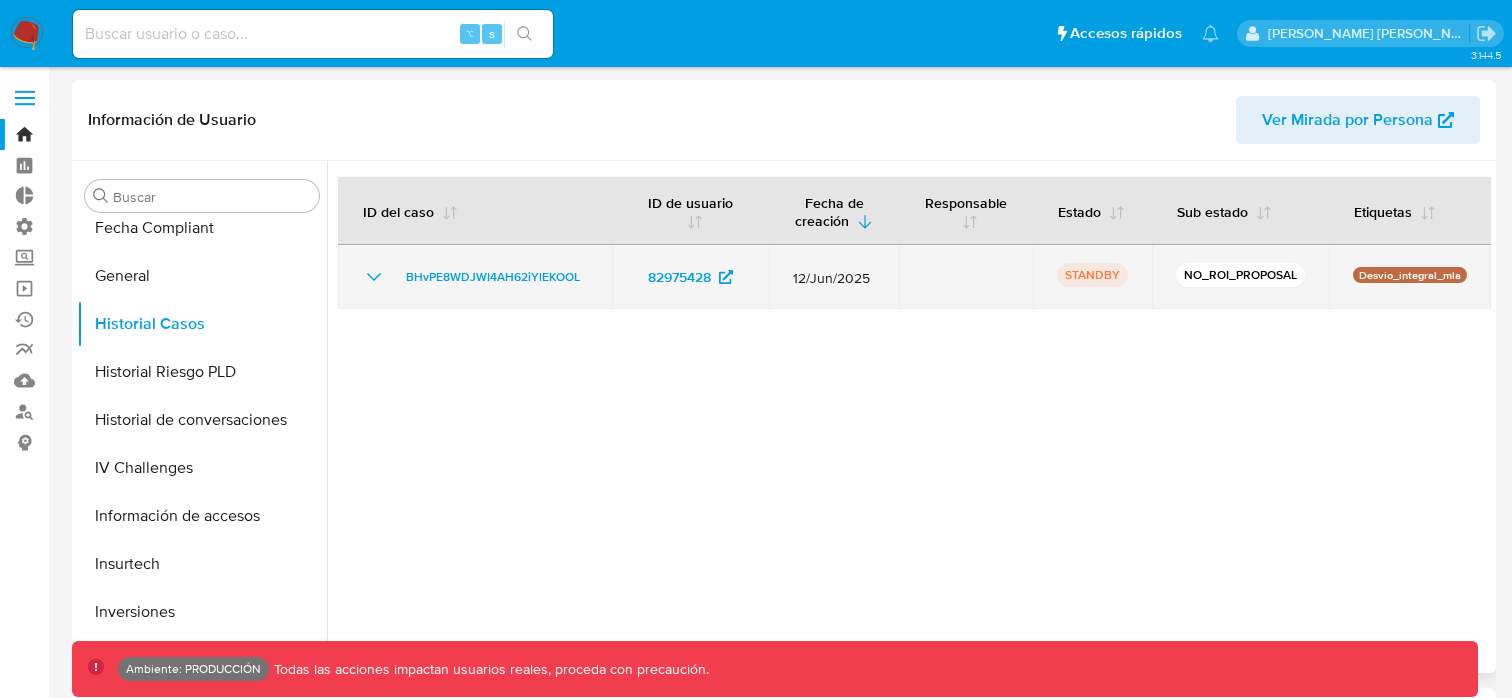 click 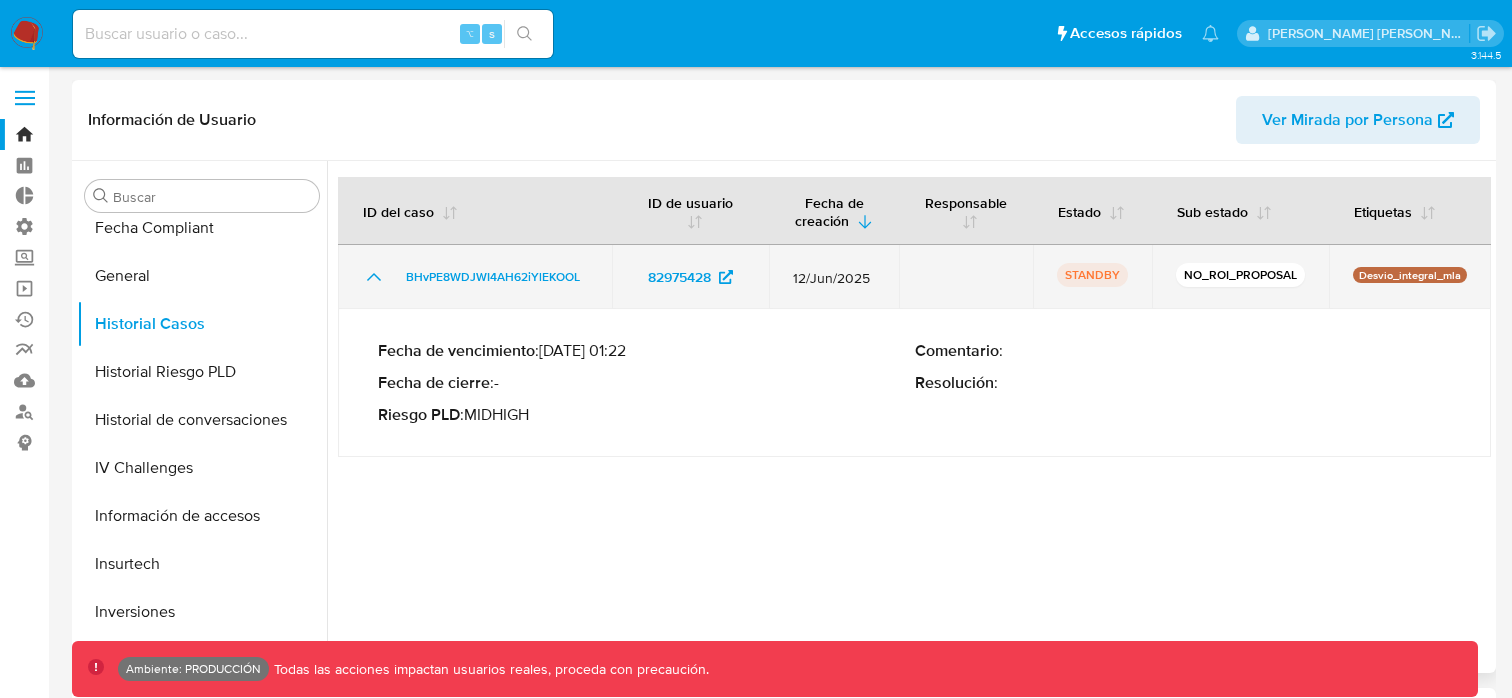 click 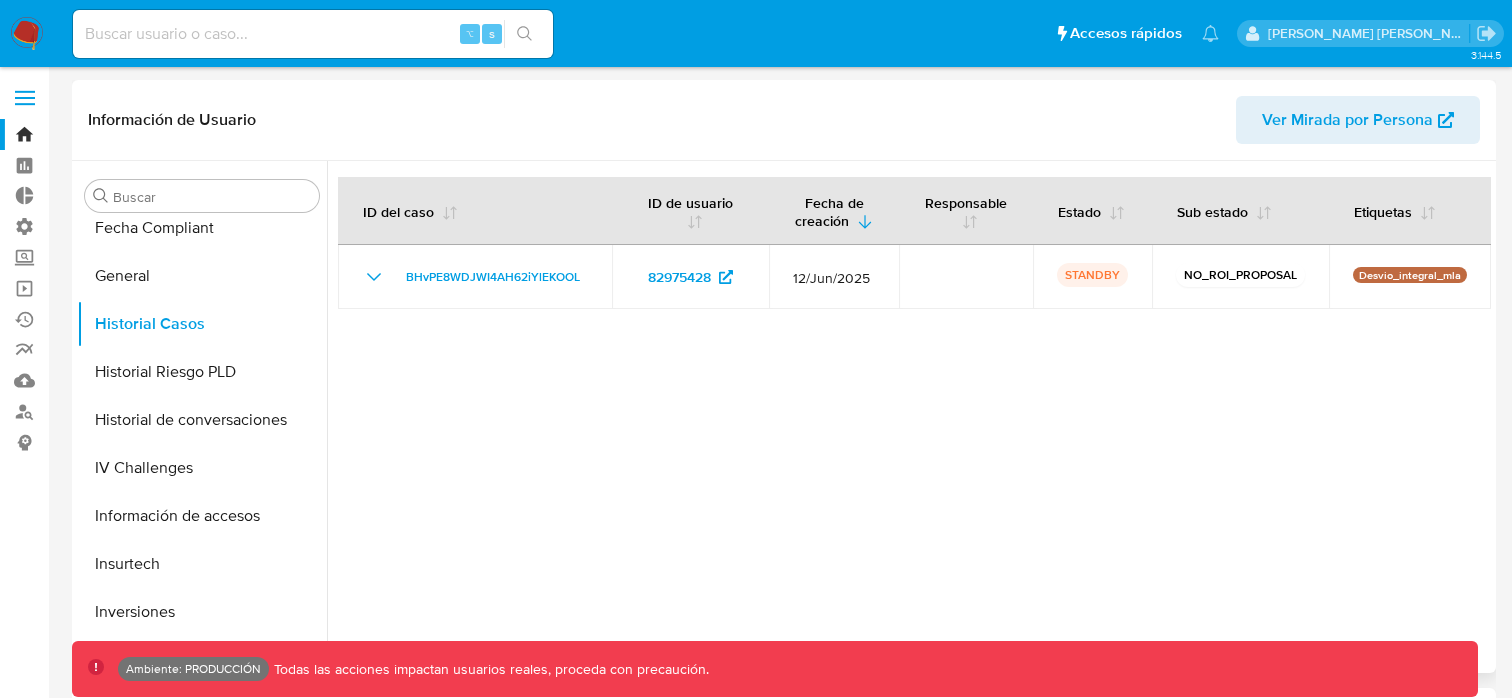 type 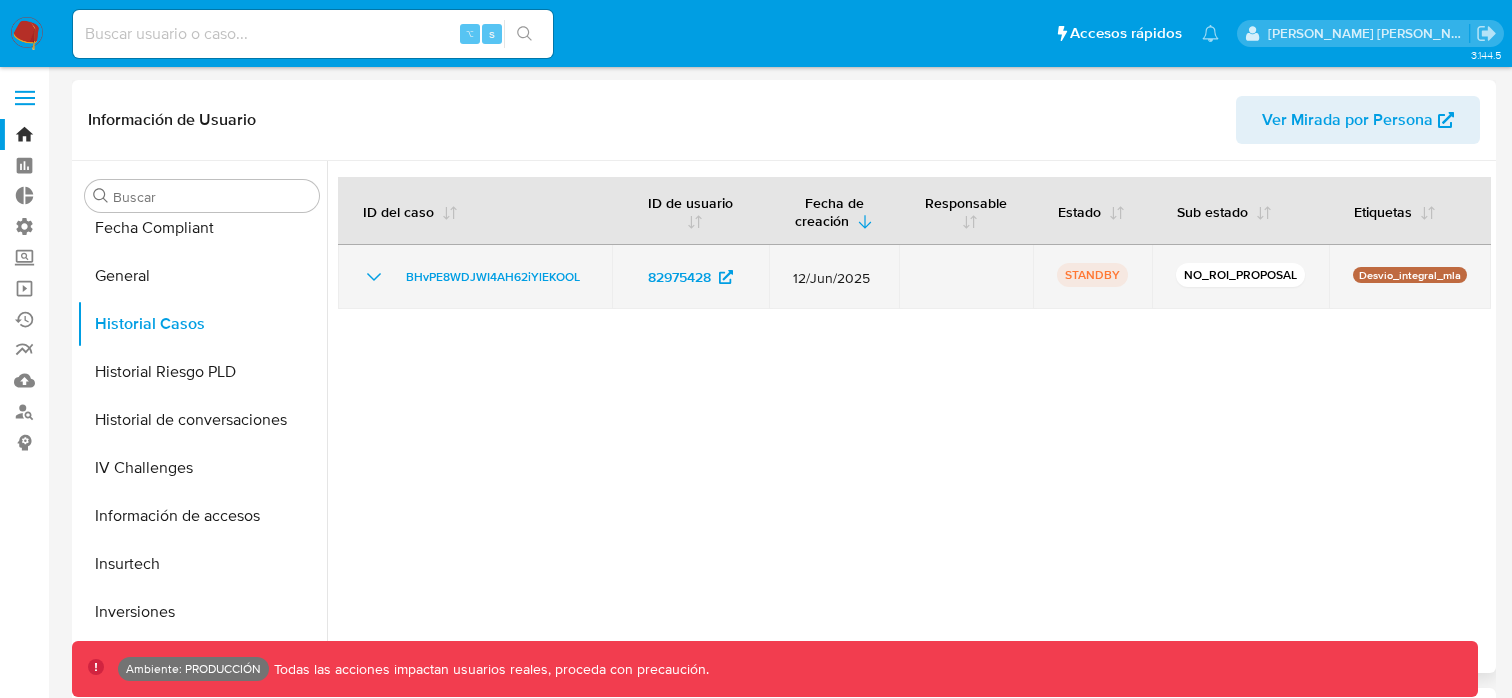 click on "BHvPE8WDJWI4AH62iYlEKOOL" at bounding box center (475, 277) 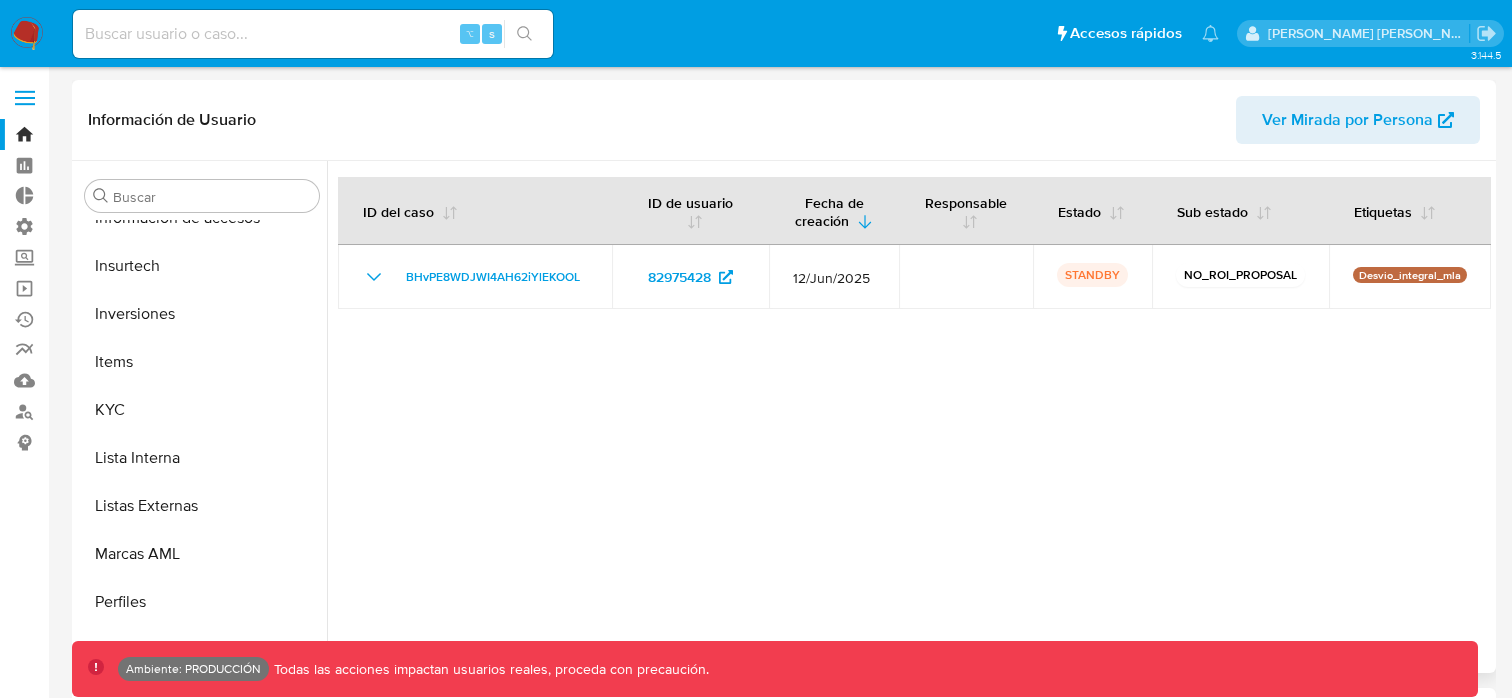 scroll, scrollTop: 893, scrollLeft: 0, axis: vertical 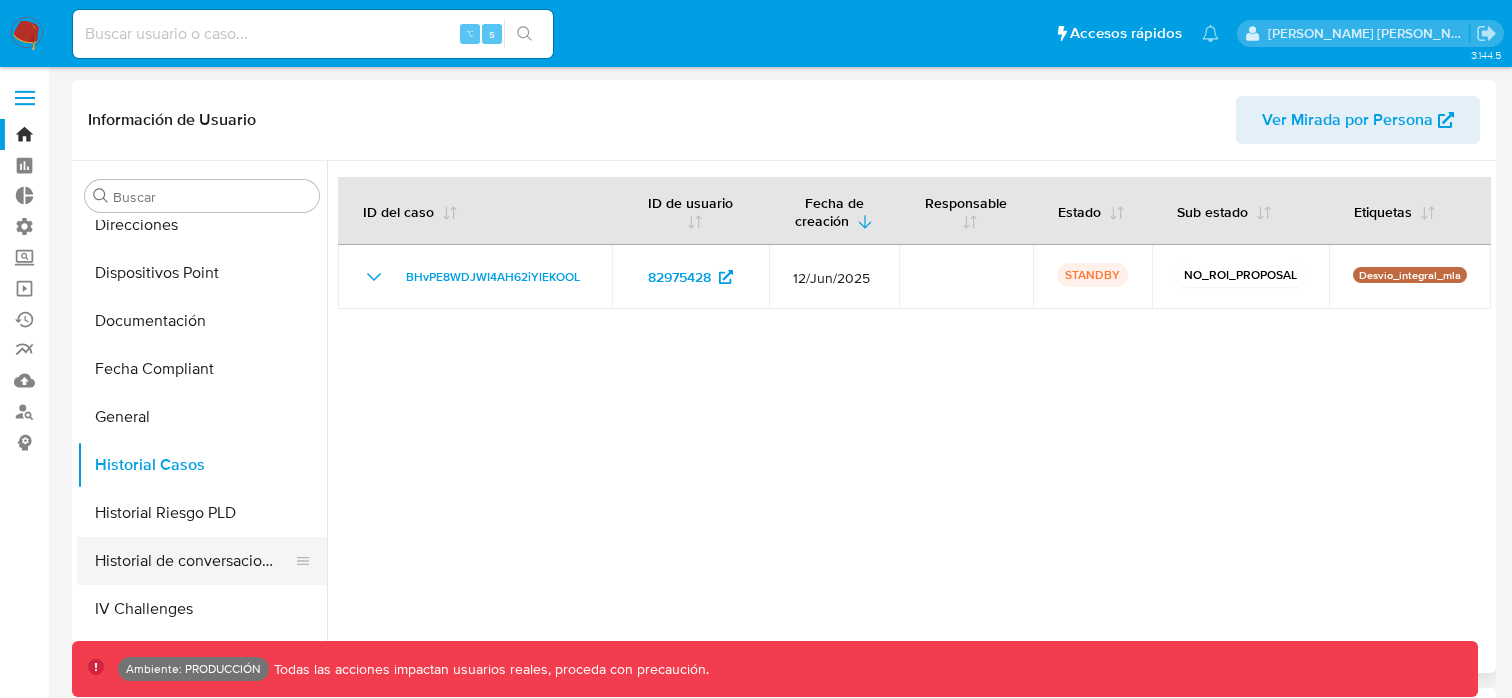 click on "Historial de conversaciones" at bounding box center [194, 561] 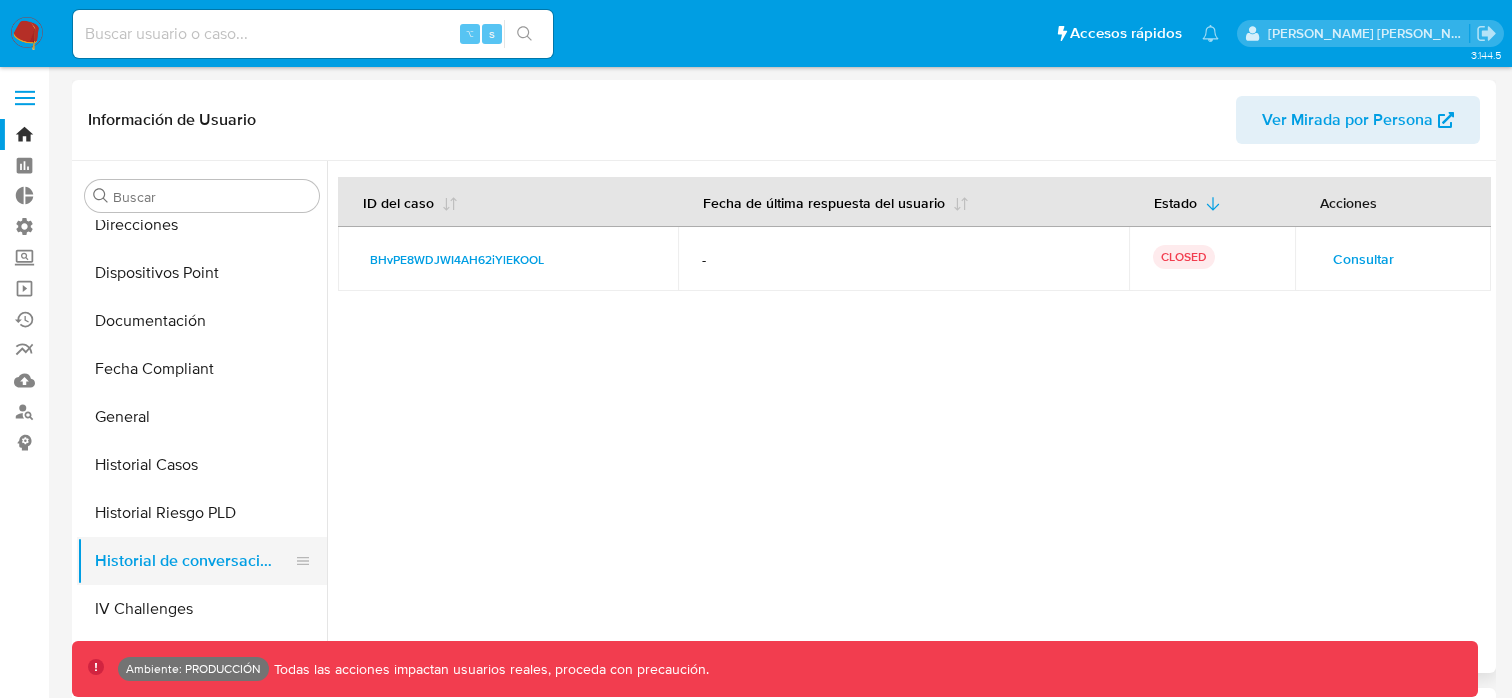 type 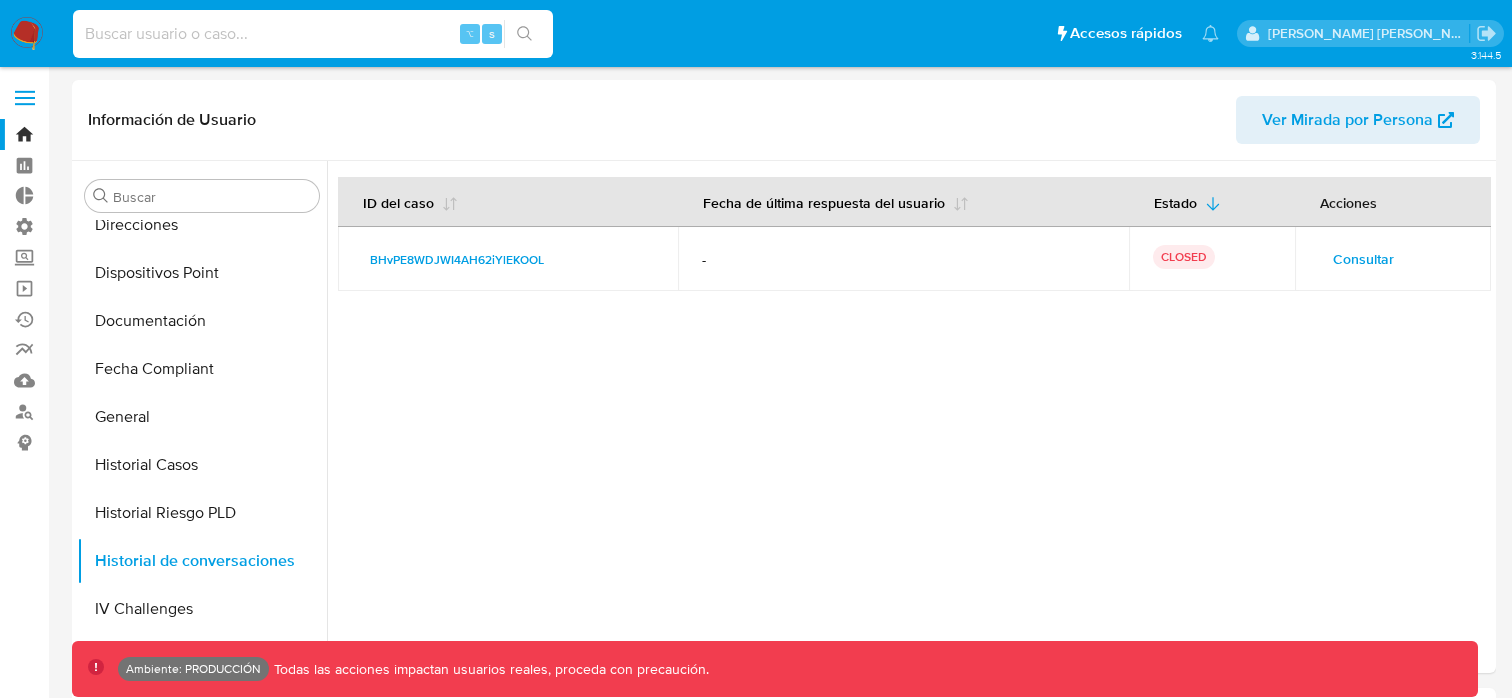 click at bounding box center (313, 34) 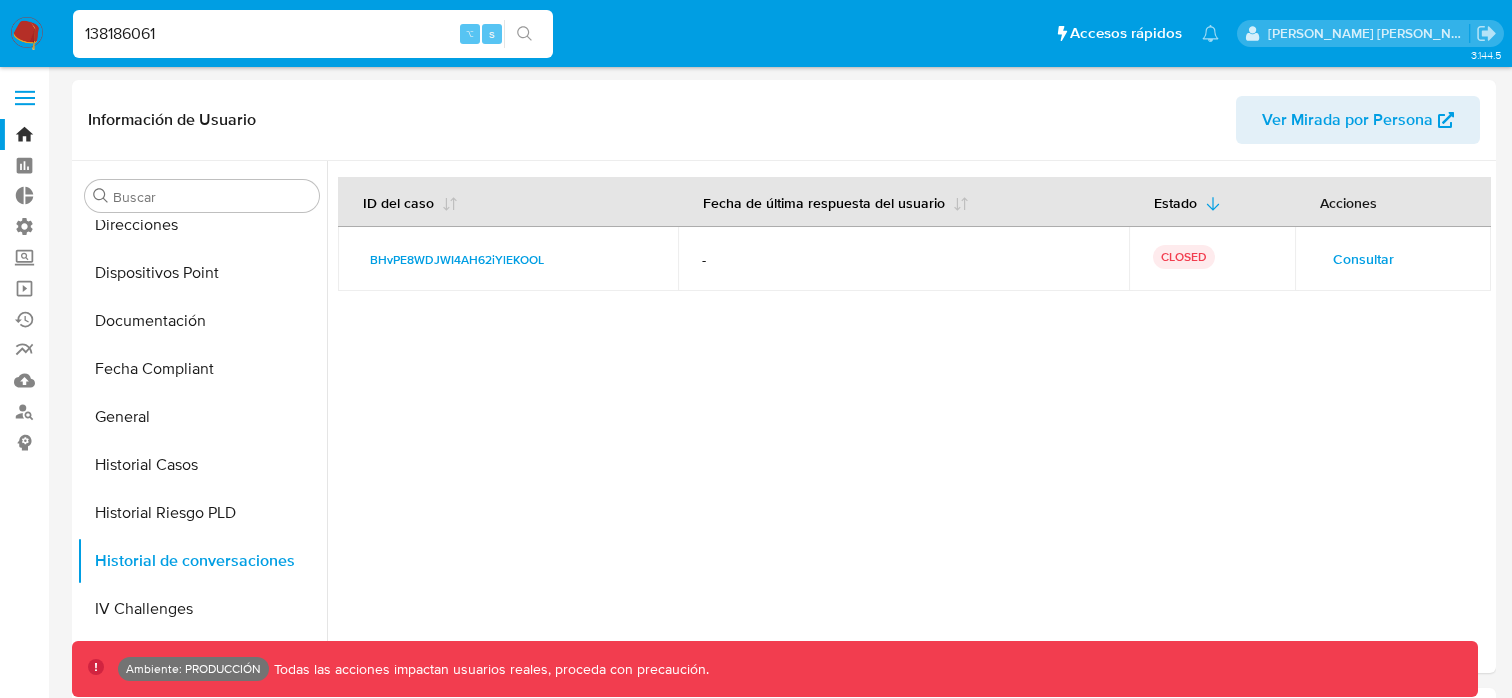 type on "138186061" 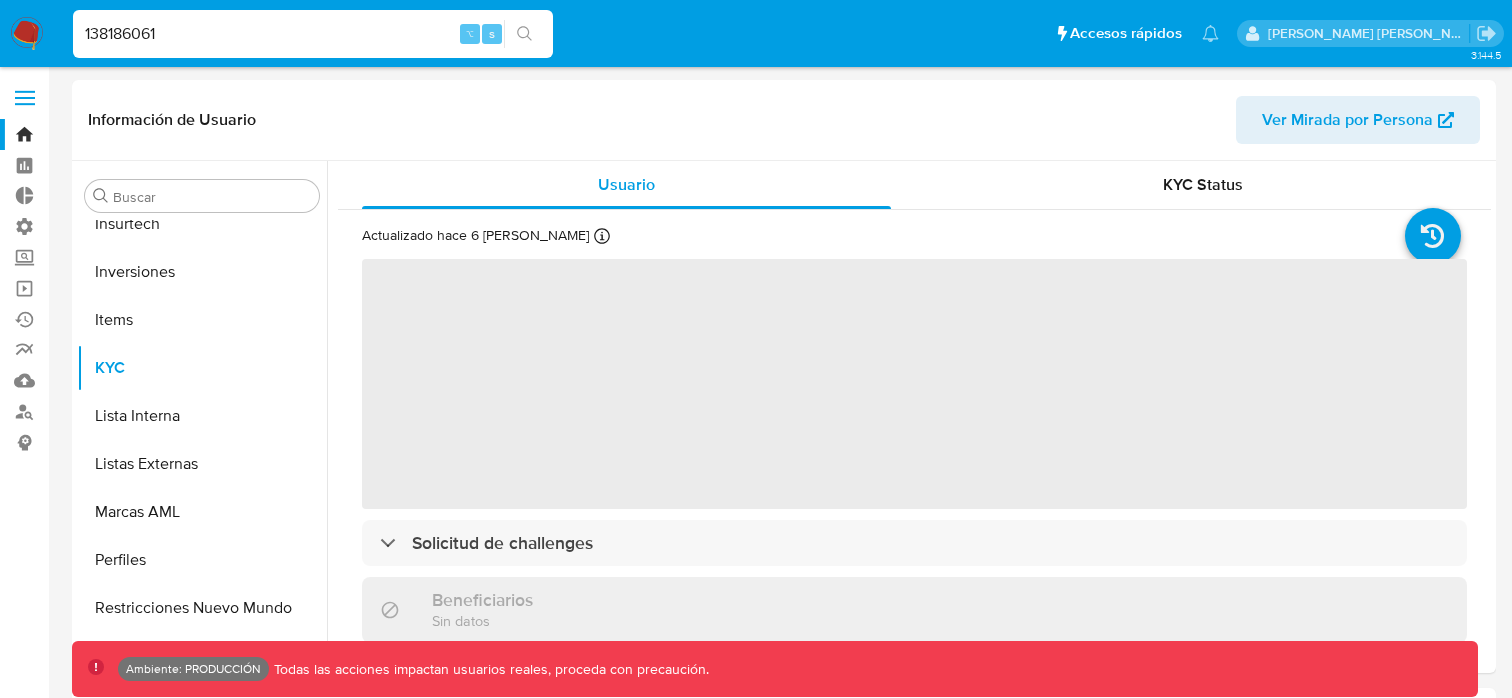 scroll, scrollTop: 893, scrollLeft: 0, axis: vertical 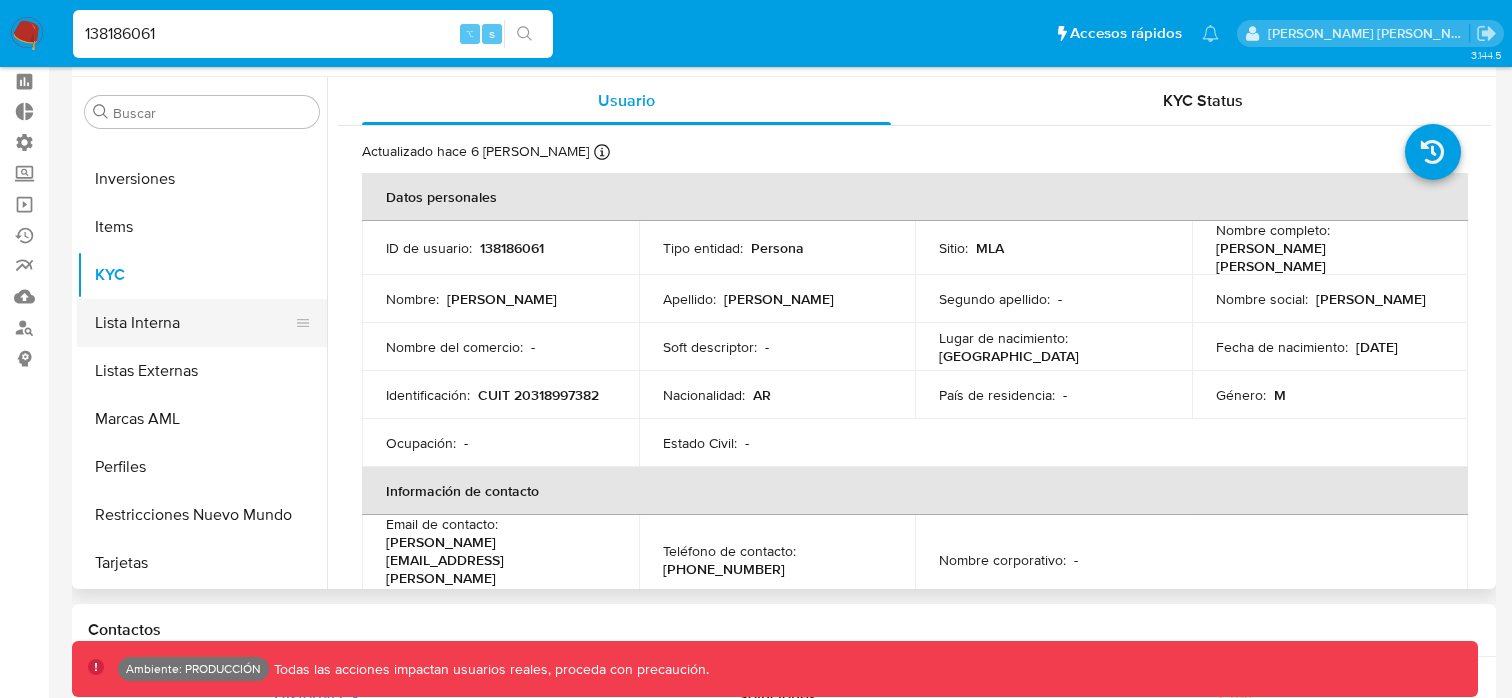 select on "10" 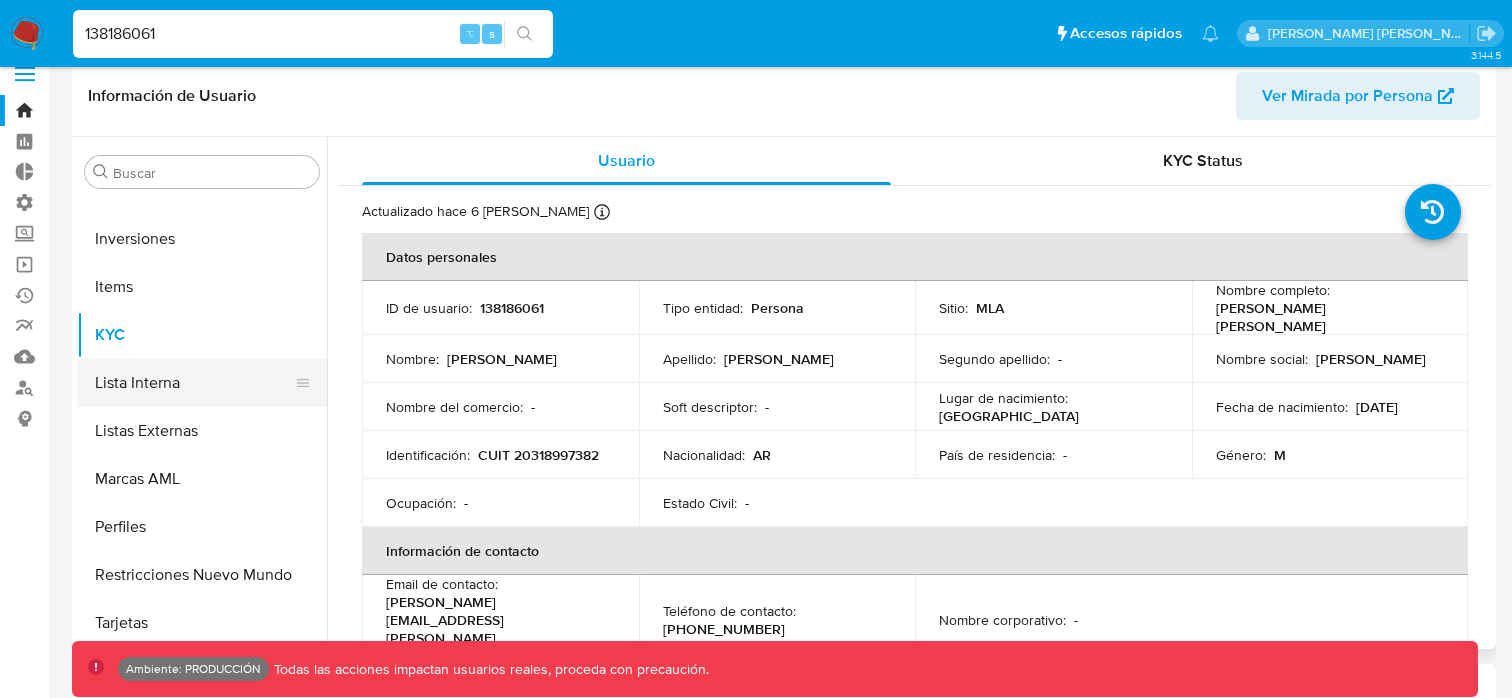 scroll, scrollTop: 0, scrollLeft: 0, axis: both 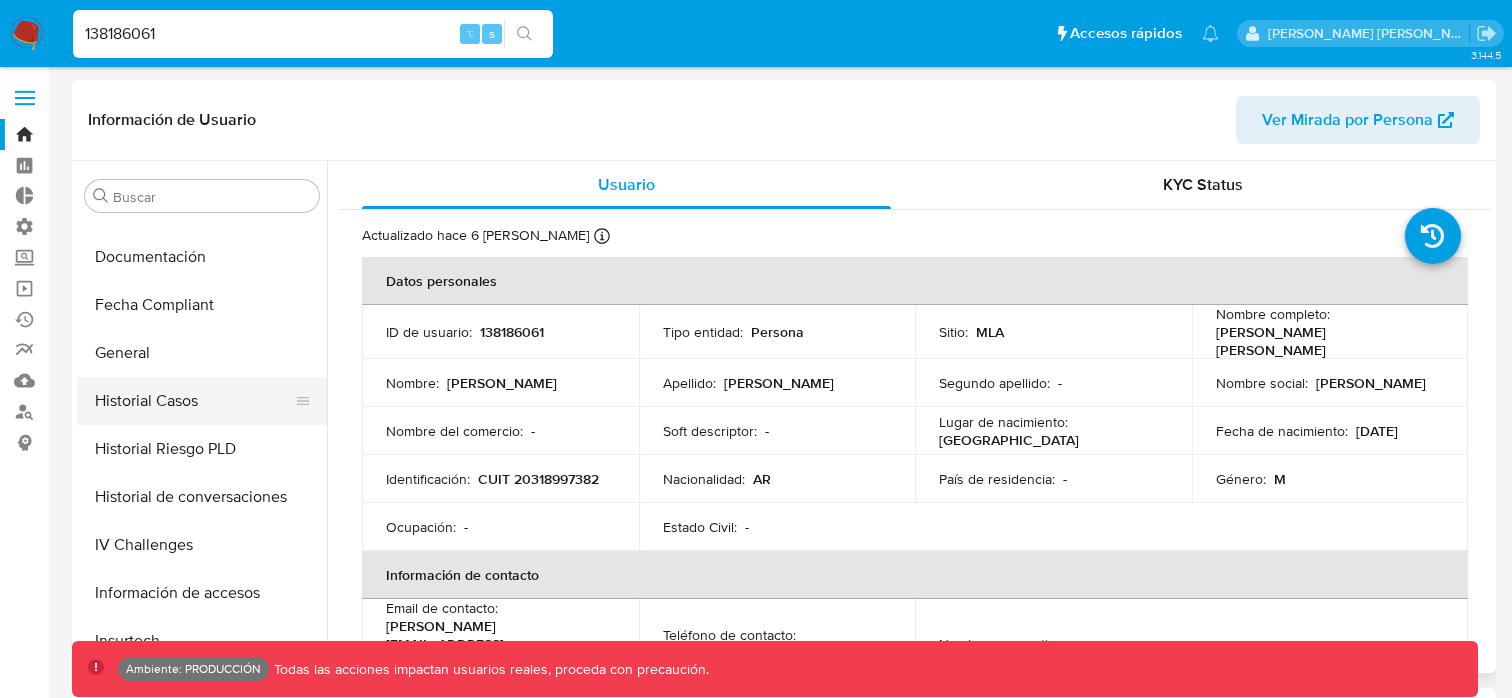 click on "Historial Casos" at bounding box center [194, 401] 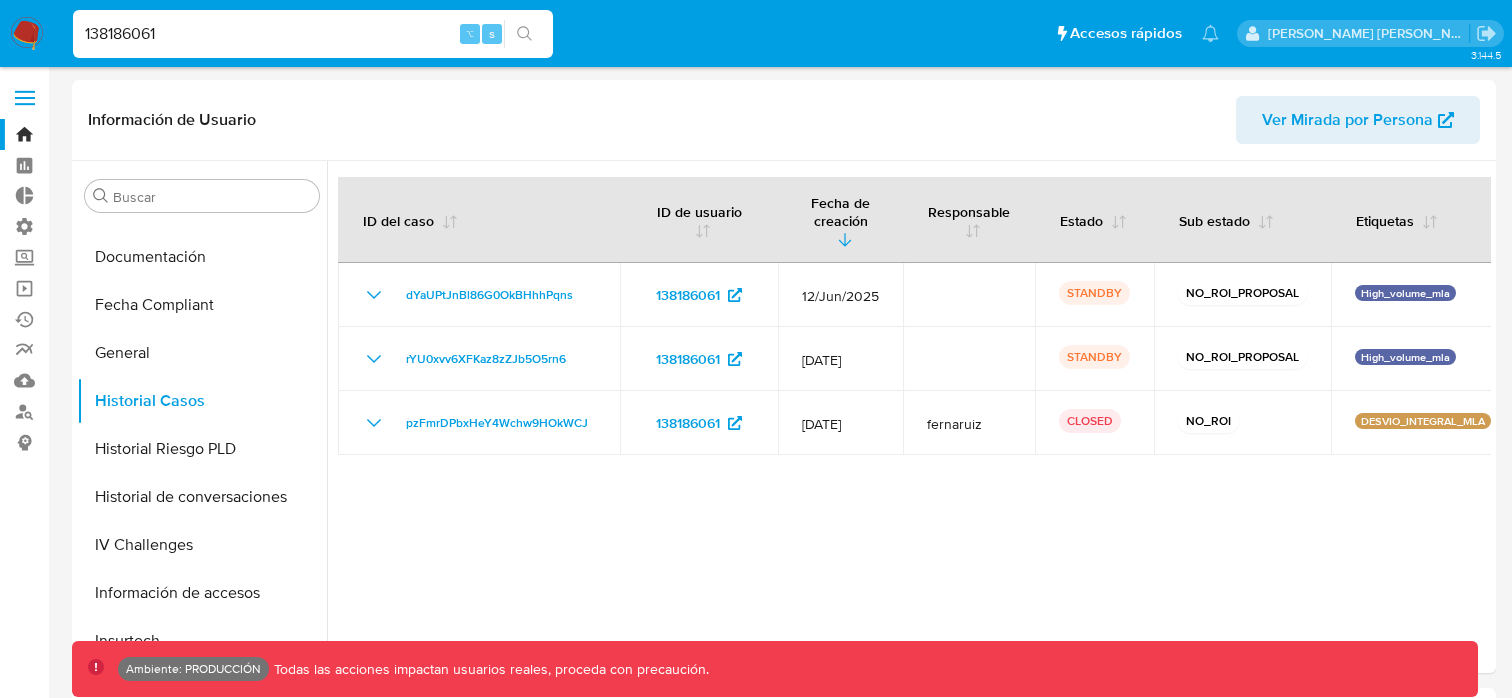 click on "138186061 ⌥ s" at bounding box center [313, 34] 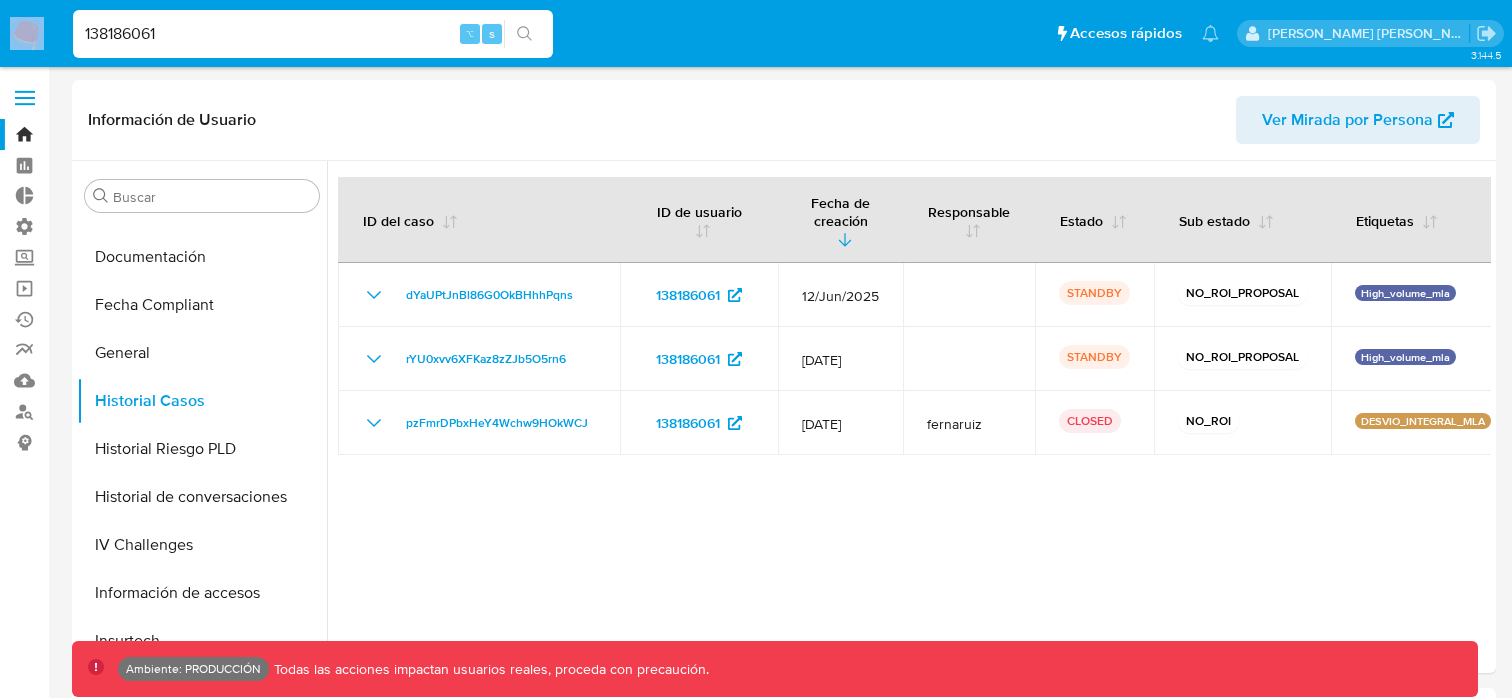 click on "138186061 ⌥ s" at bounding box center [313, 34] 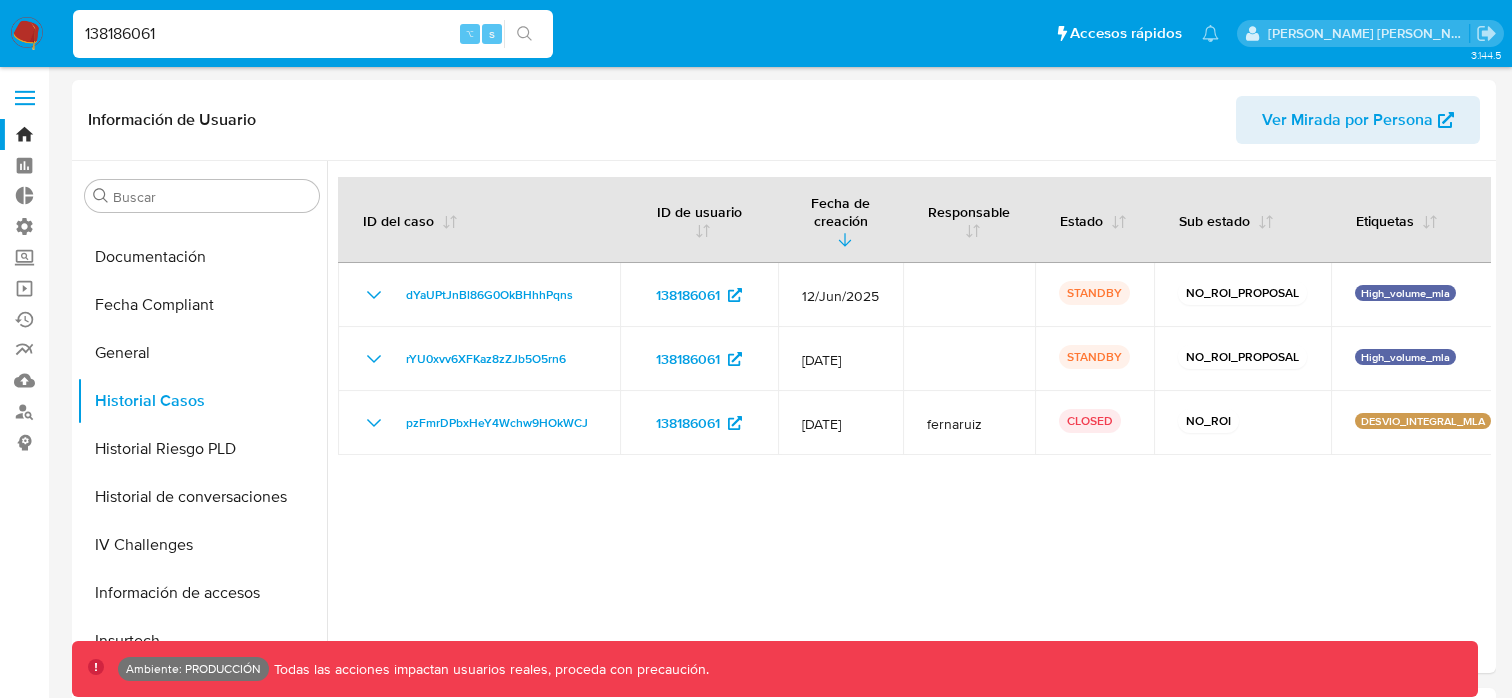 click on "138186061" at bounding box center (313, 34) 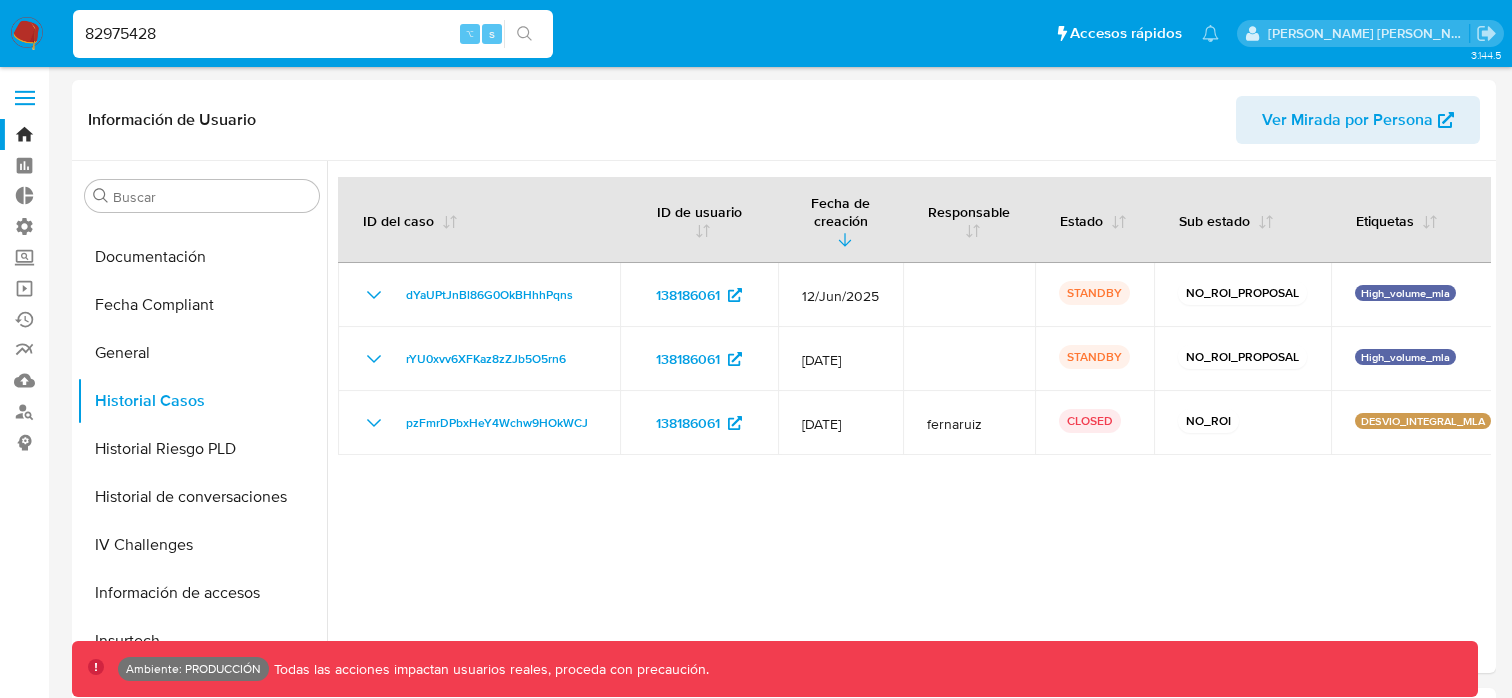 type on "82975428" 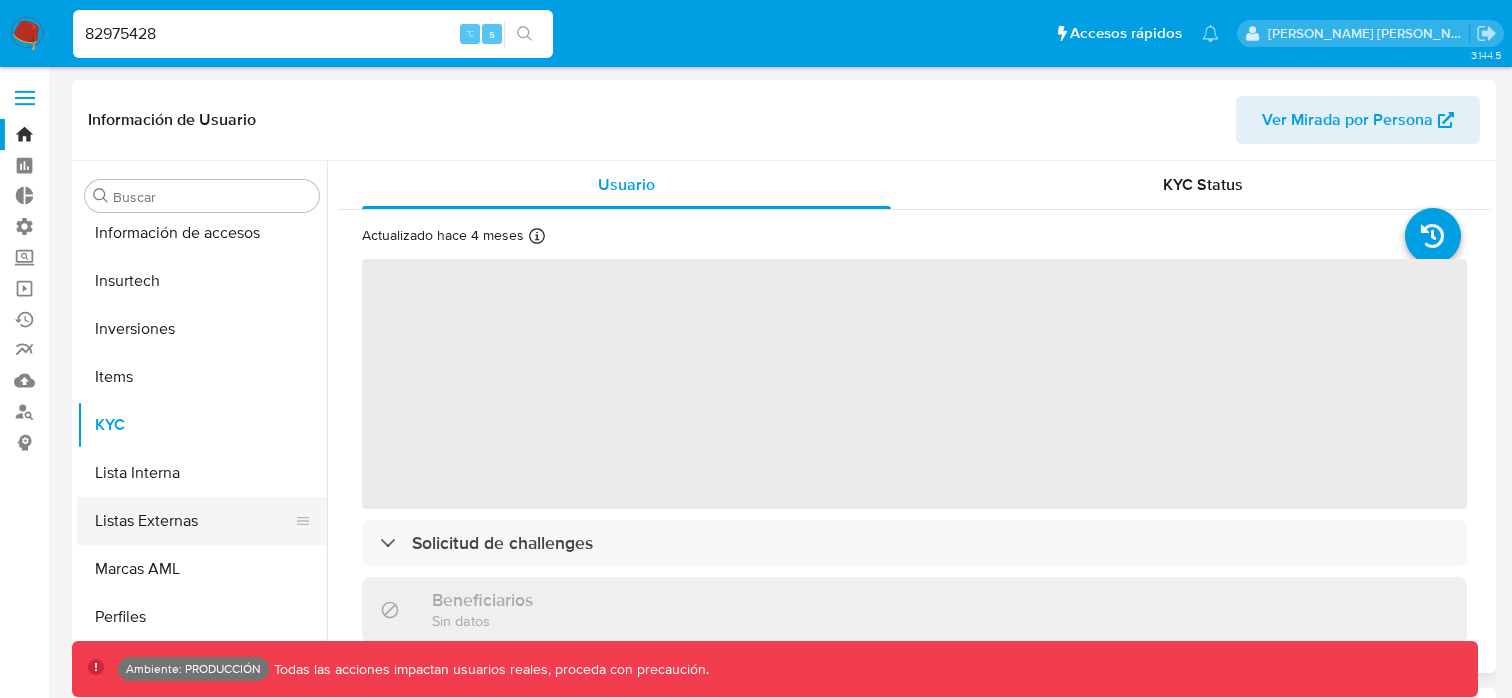 scroll, scrollTop: 893, scrollLeft: 0, axis: vertical 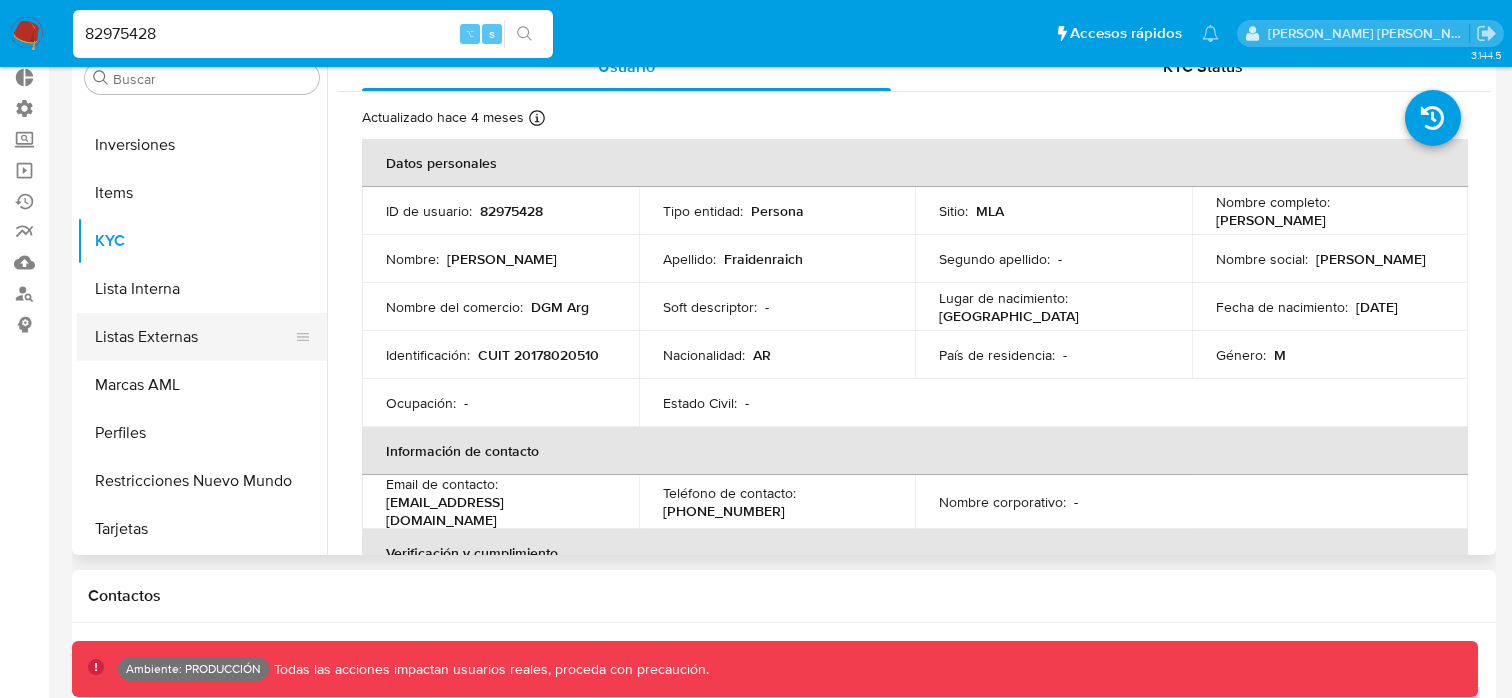 select on "10" 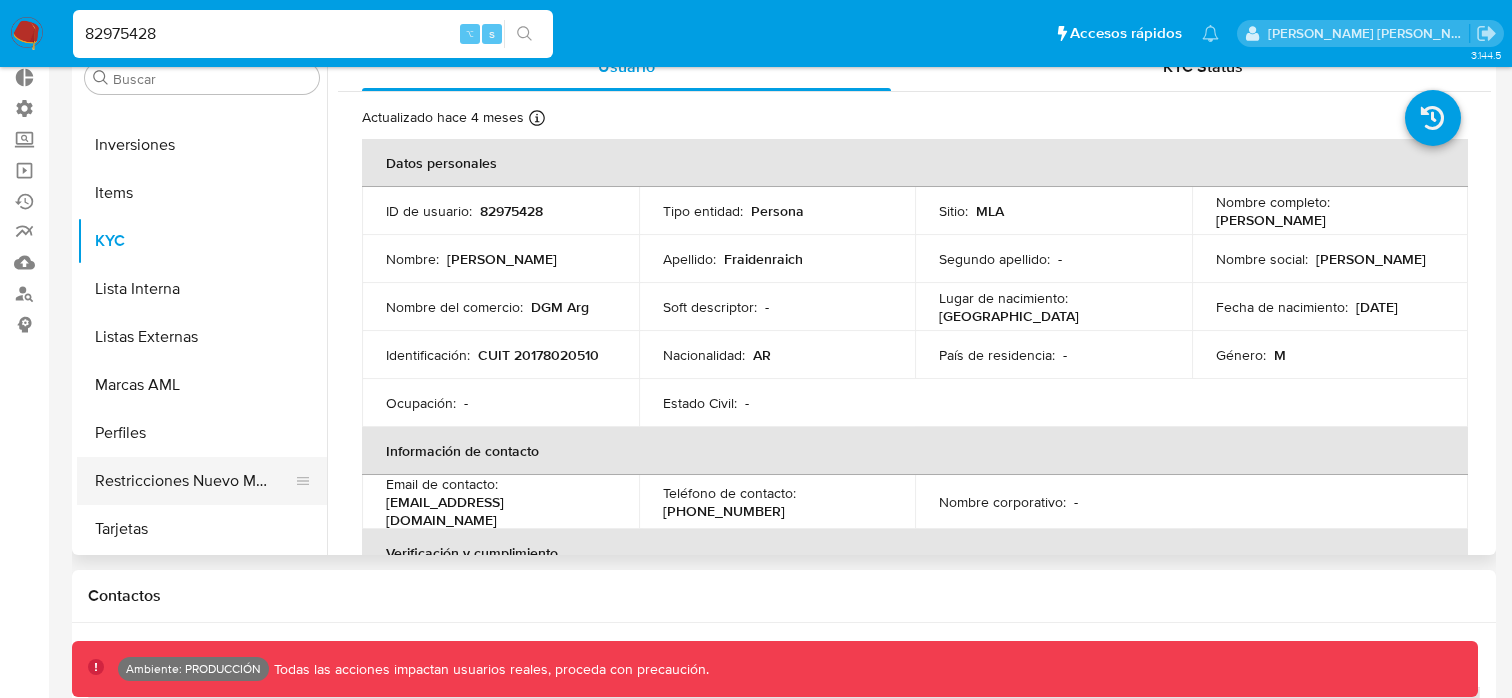 click on "Restricciones Nuevo Mundo" at bounding box center [194, 481] 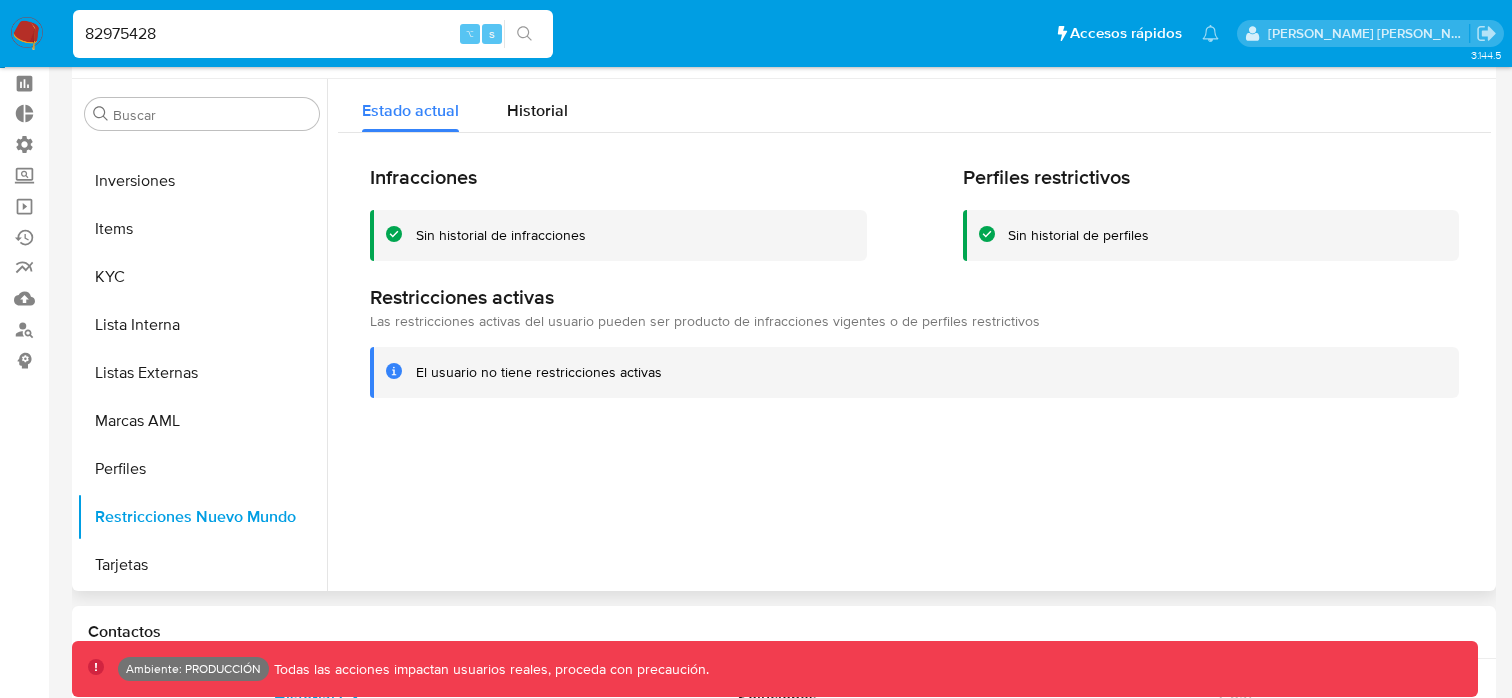 scroll, scrollTop: 87, scrollLeft: 0, axis: vertical 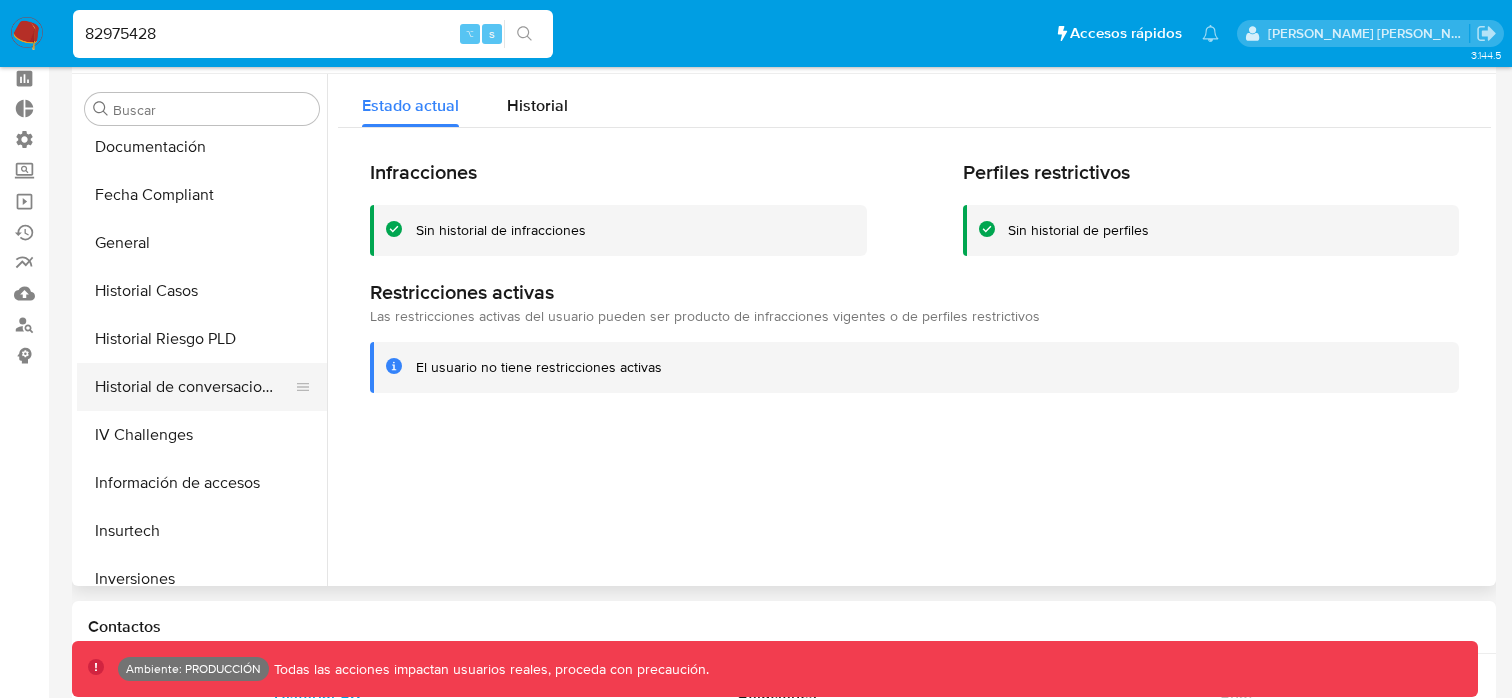 click on "Historial de conversaciones" at bounding box center (194, 387) 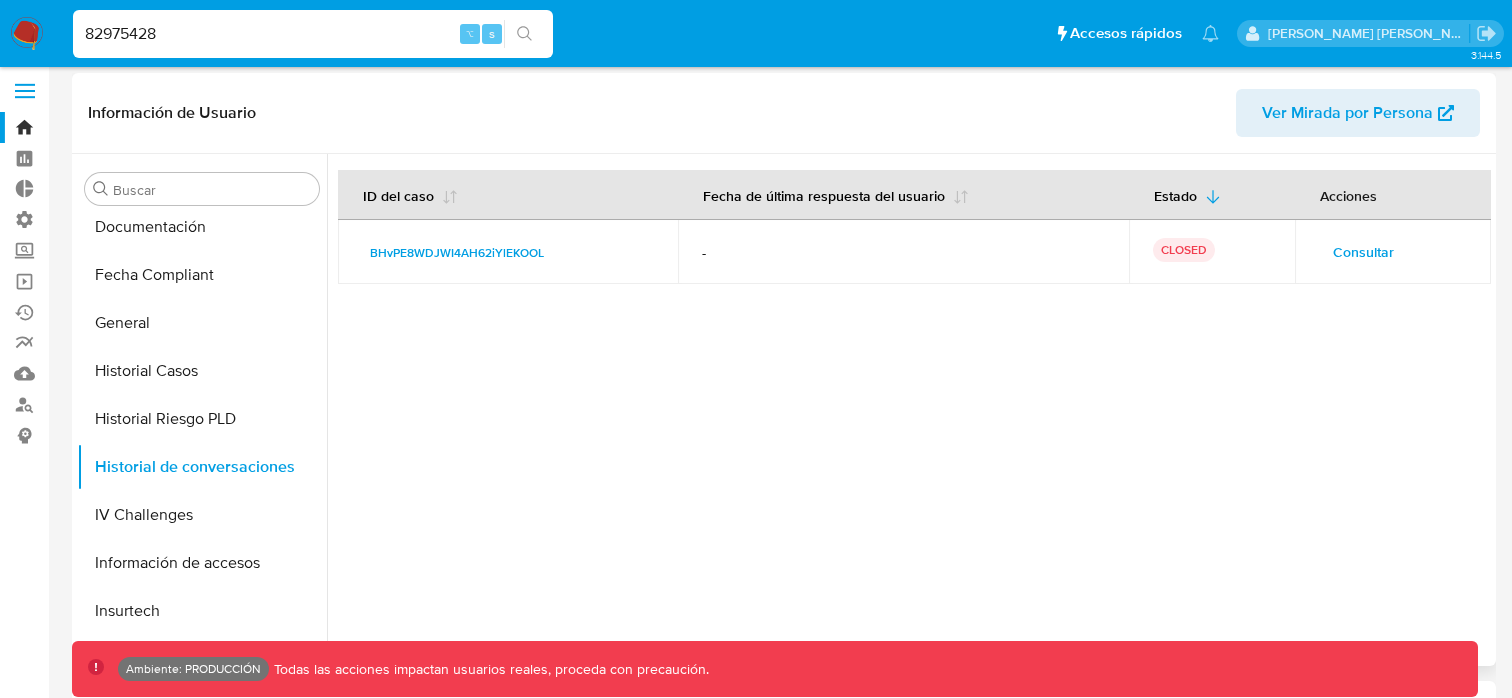 scroll, scrollTop: 0, scrollLeft: 0, axis: both 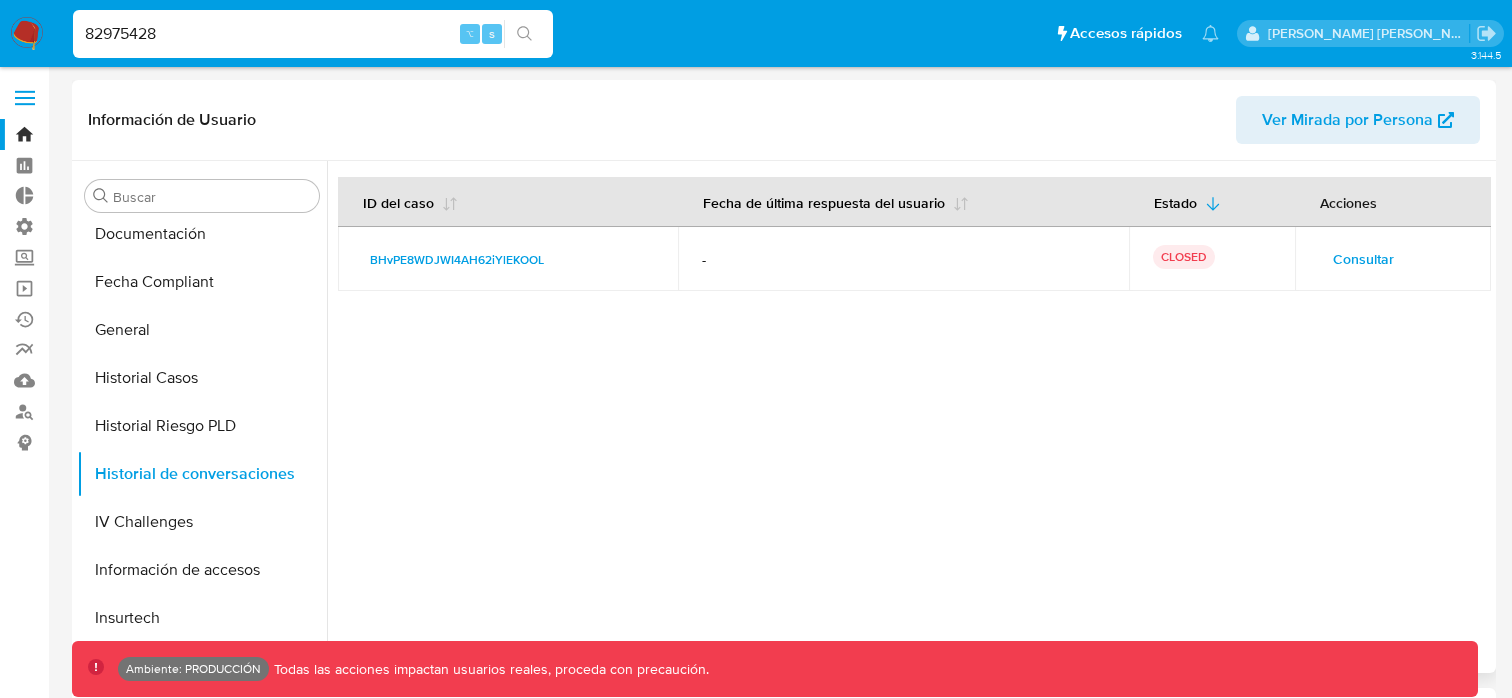 click on "Consultar" at bounding box center [1363, 259] 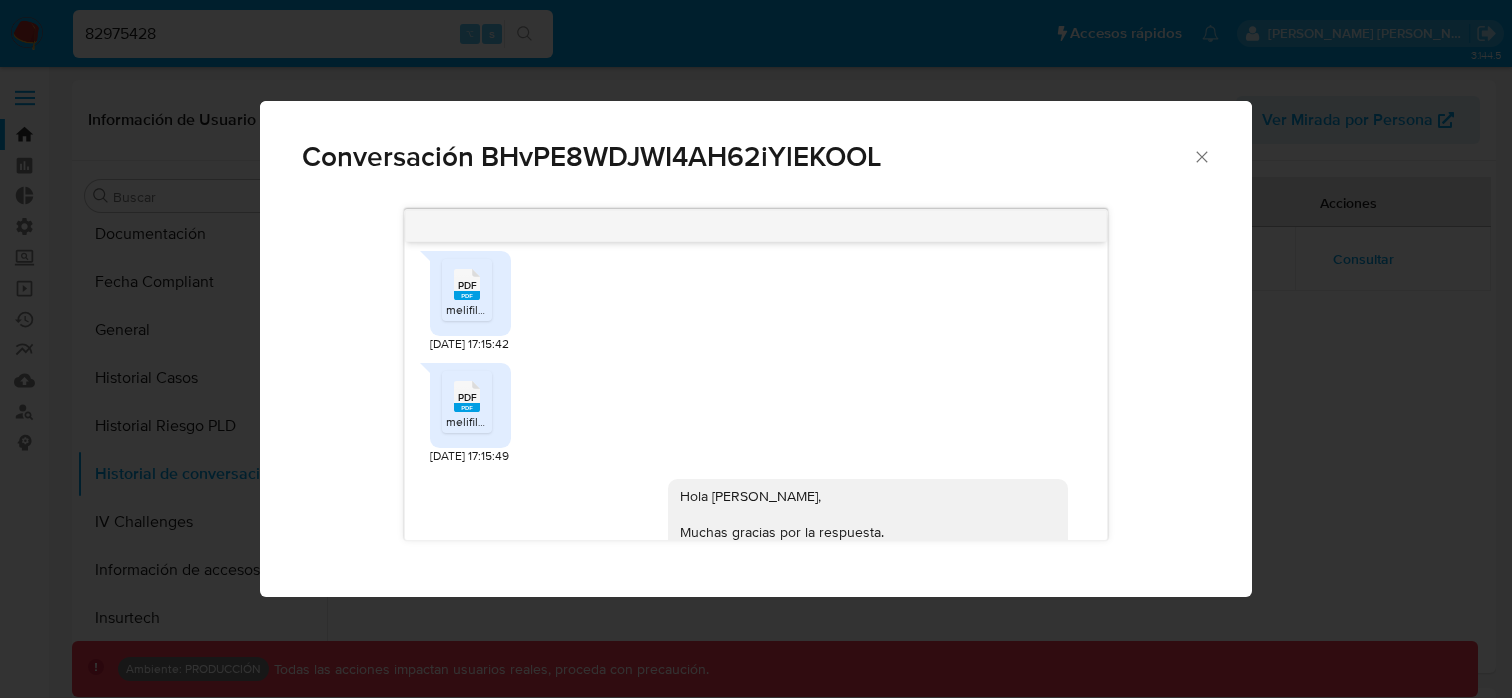 scroll, scrollTop: 1409, scrollLeft: 0, axis: vertical 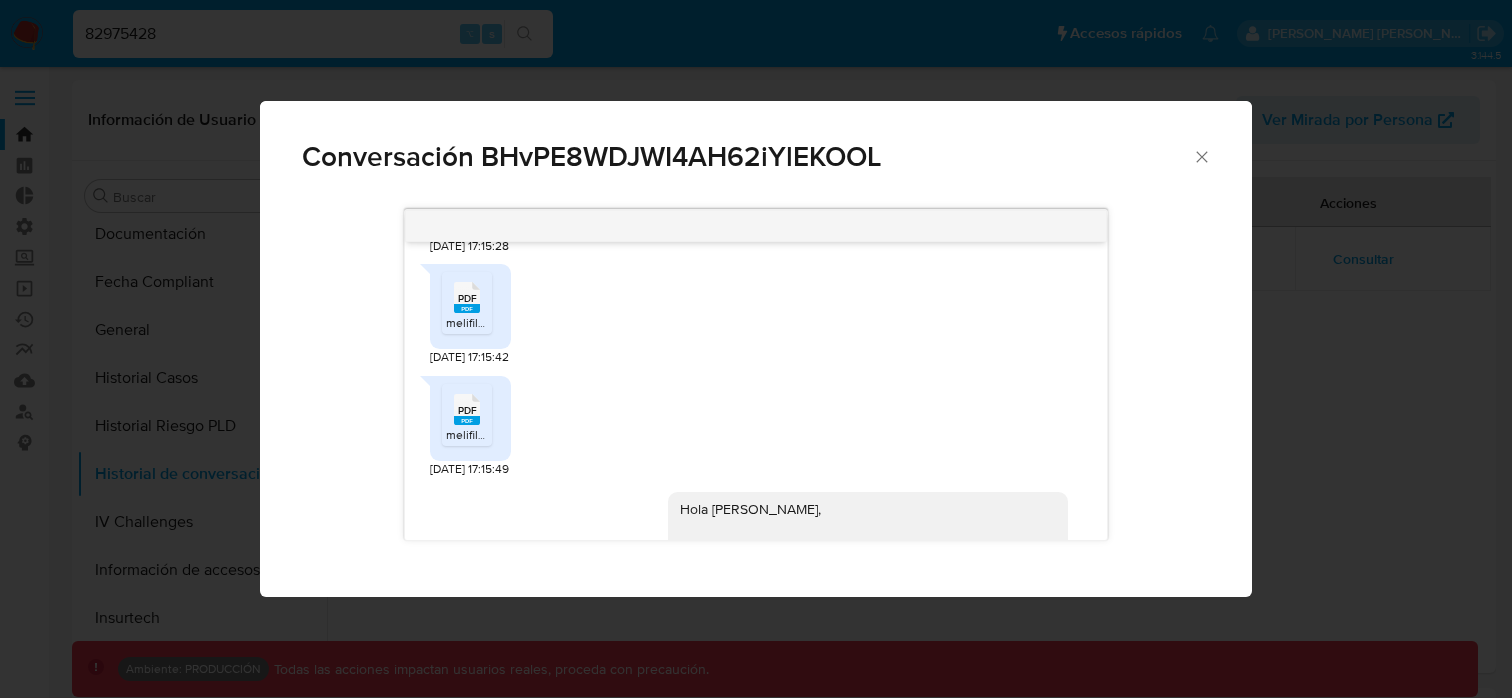 click 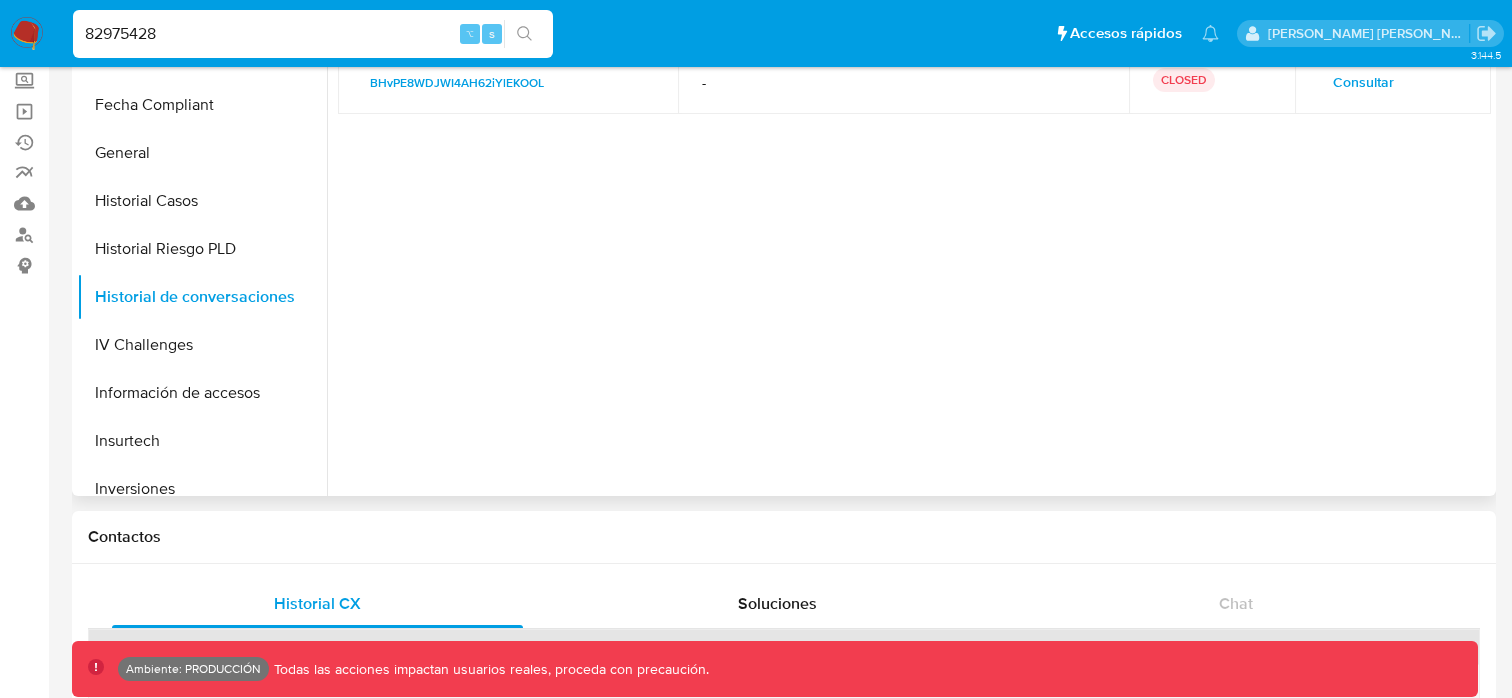 scroll, scrollTop: 193, scrollLeft: 0, axis: vertical 